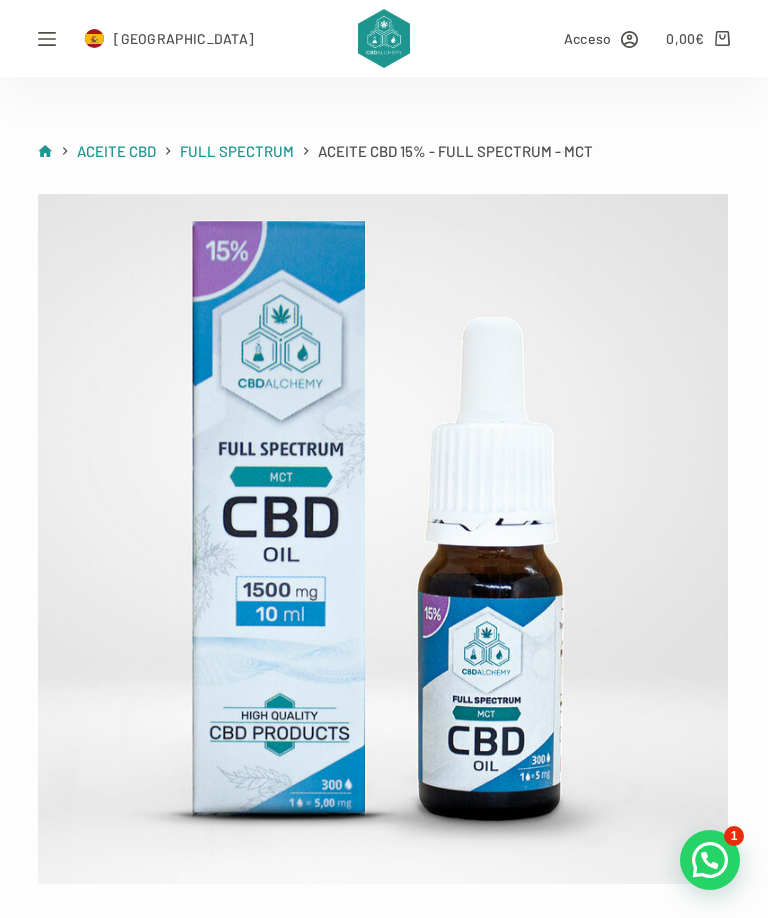 scroll, scrollTop: 556, scrollLeft: 0, axis: vertical 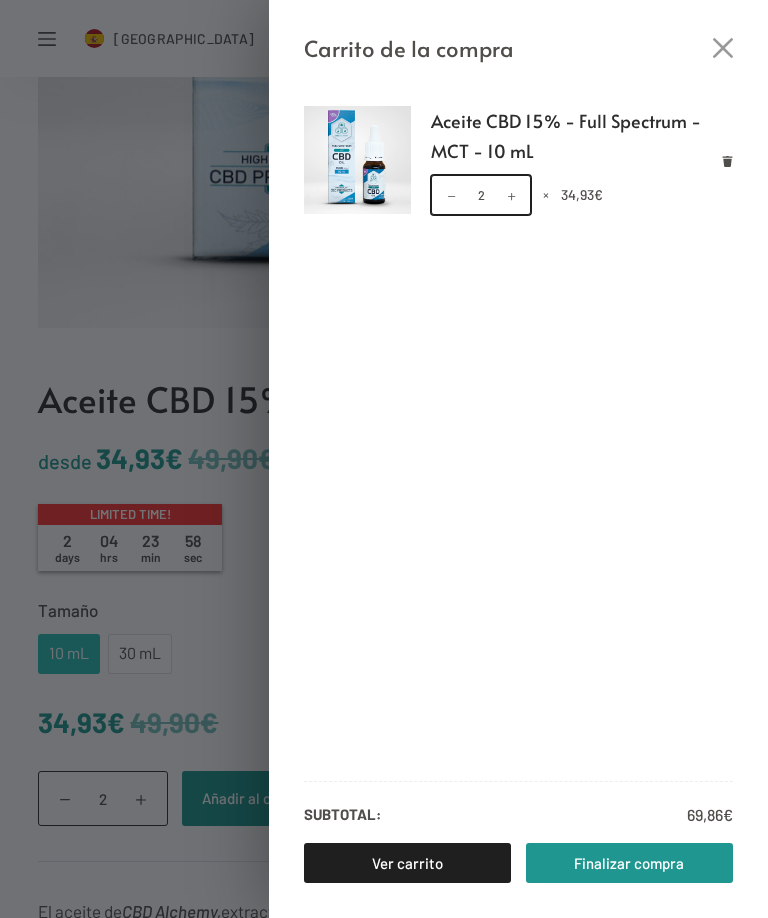 click on "2" at bounding box center (481, 195) 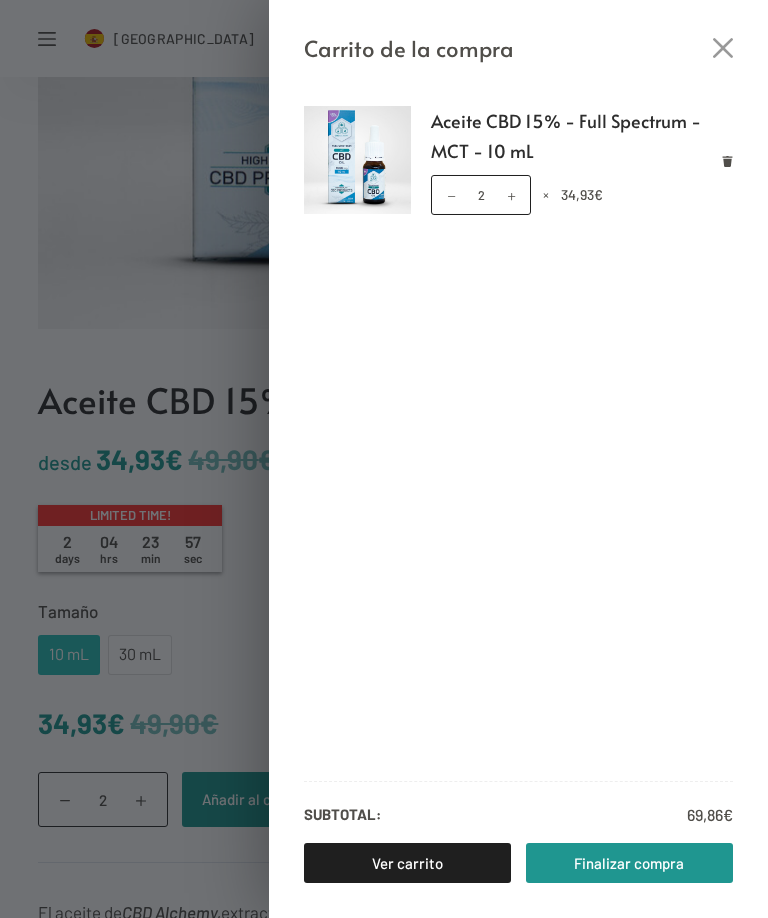 scroll, scrollTop: 556, scrollLeft: 0, axis: vertical 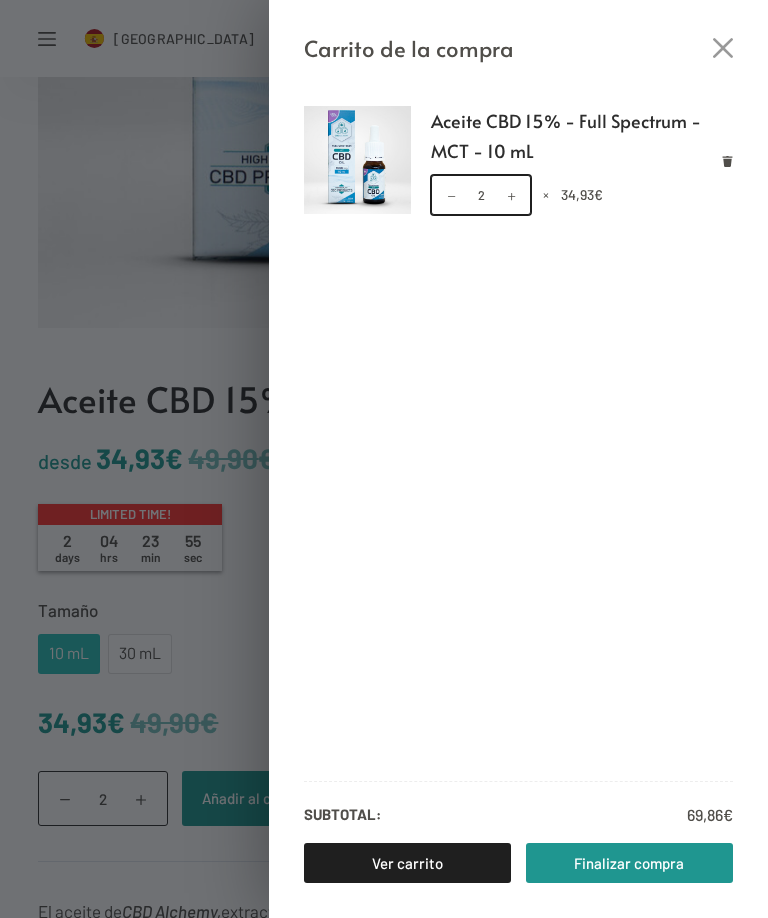 click on "2" at bounding box center (481, 195) 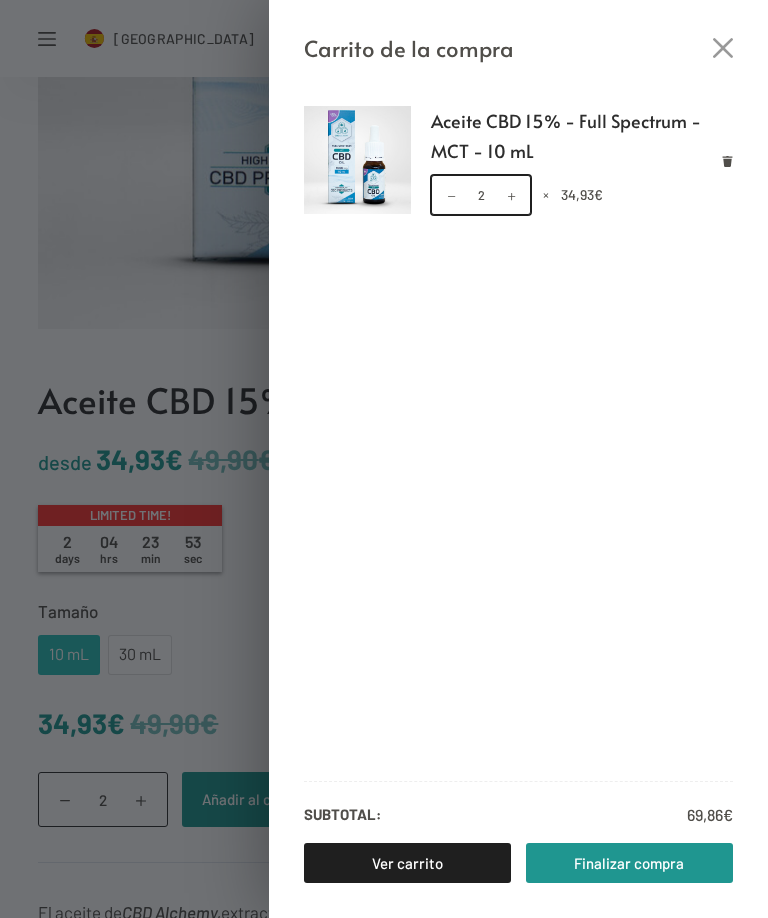 scroll, scrollTop: 556, scrollLeft: 0, axis: vertical 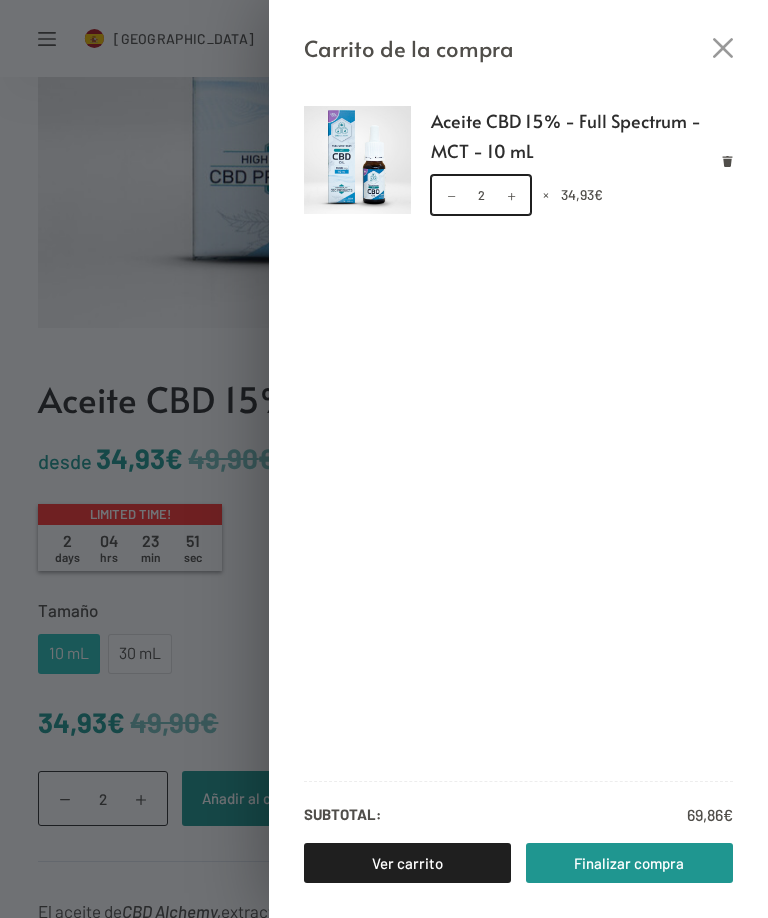 click on "2" at bounding box center (481, 195) 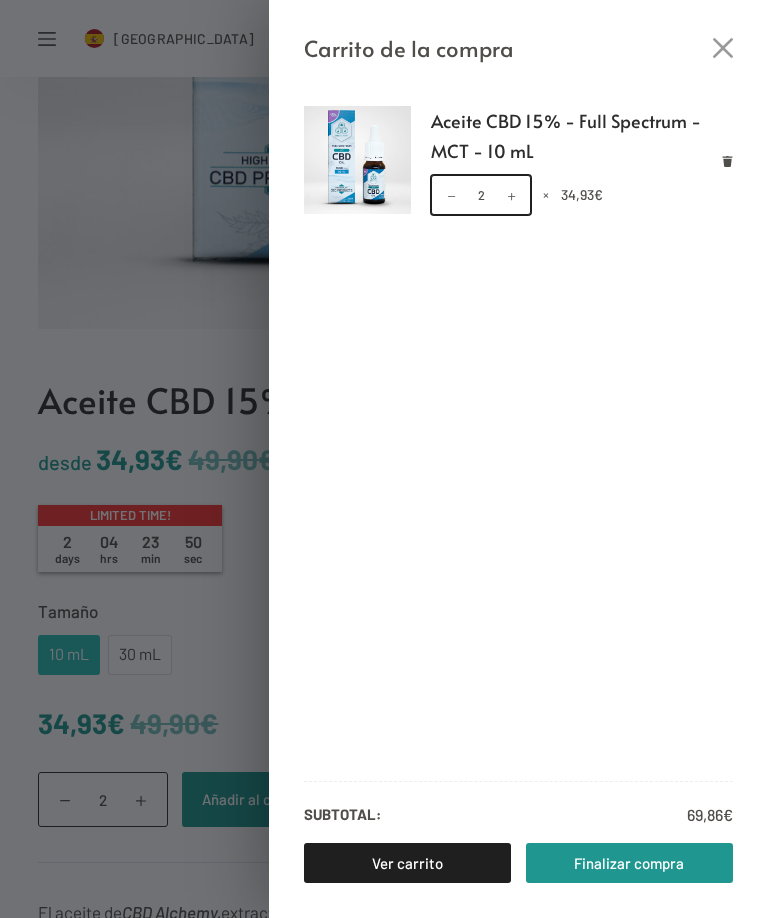 scroll, scrollTop: 556, scrollLeft: 0, axis: vertical 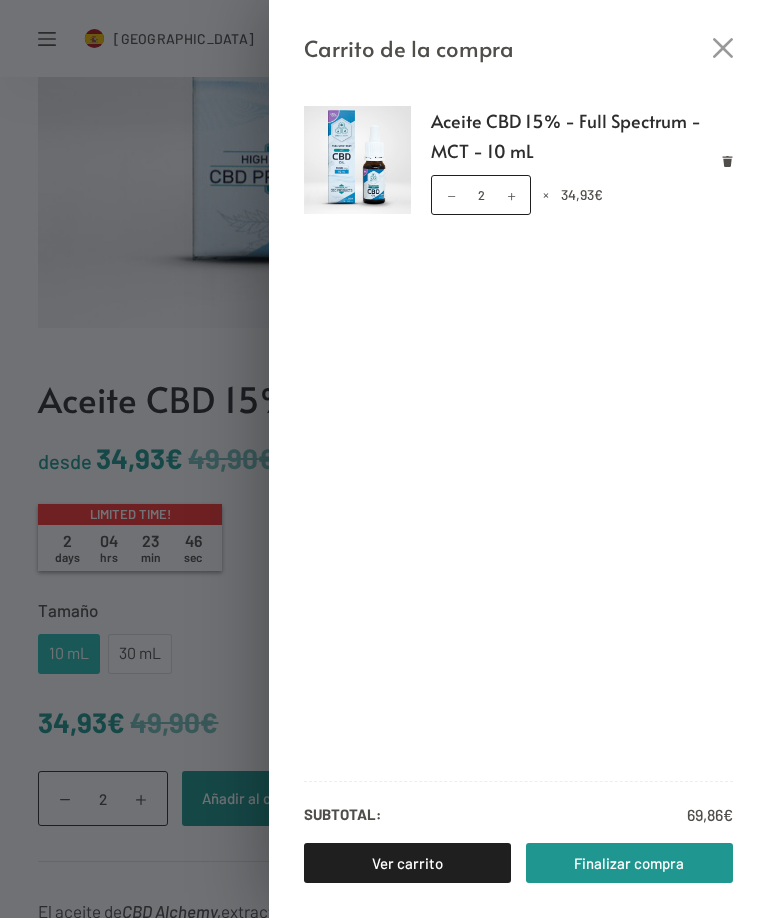 click at bounding box center (511, 195) 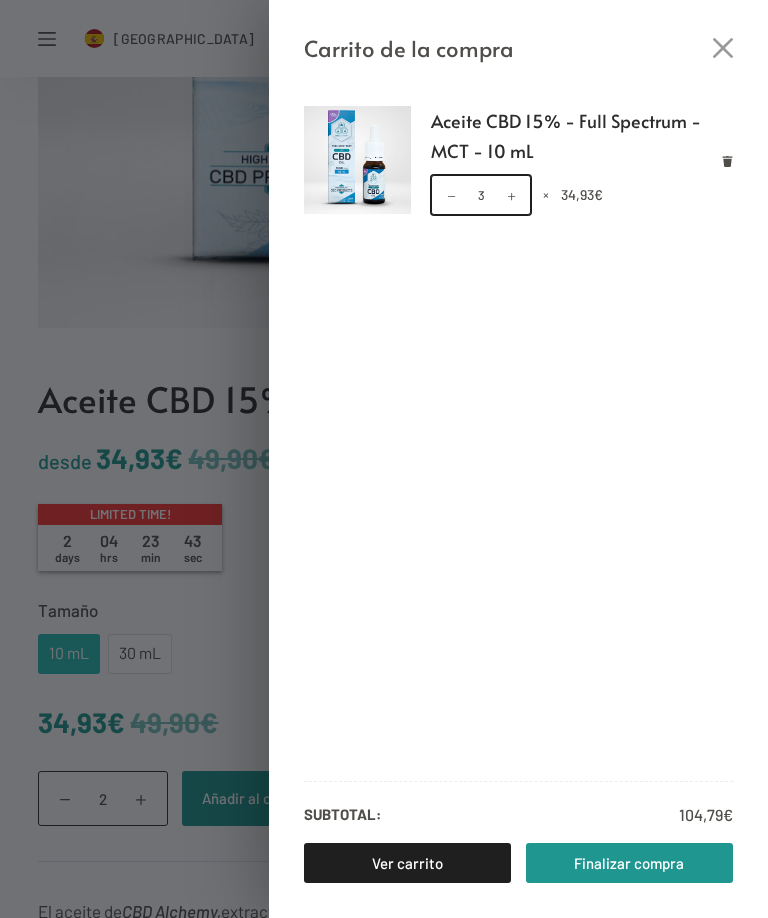 click on "3" at bounding box center [481, 195] 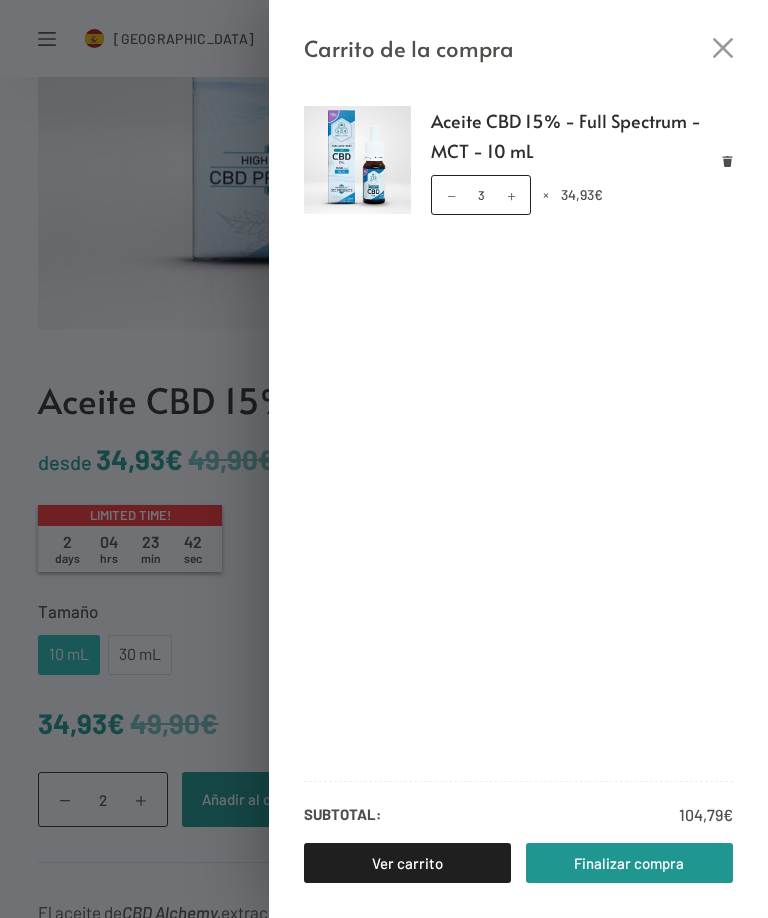 scroll, scrollTop: 556, scrollLeft: 0, axis: vertical 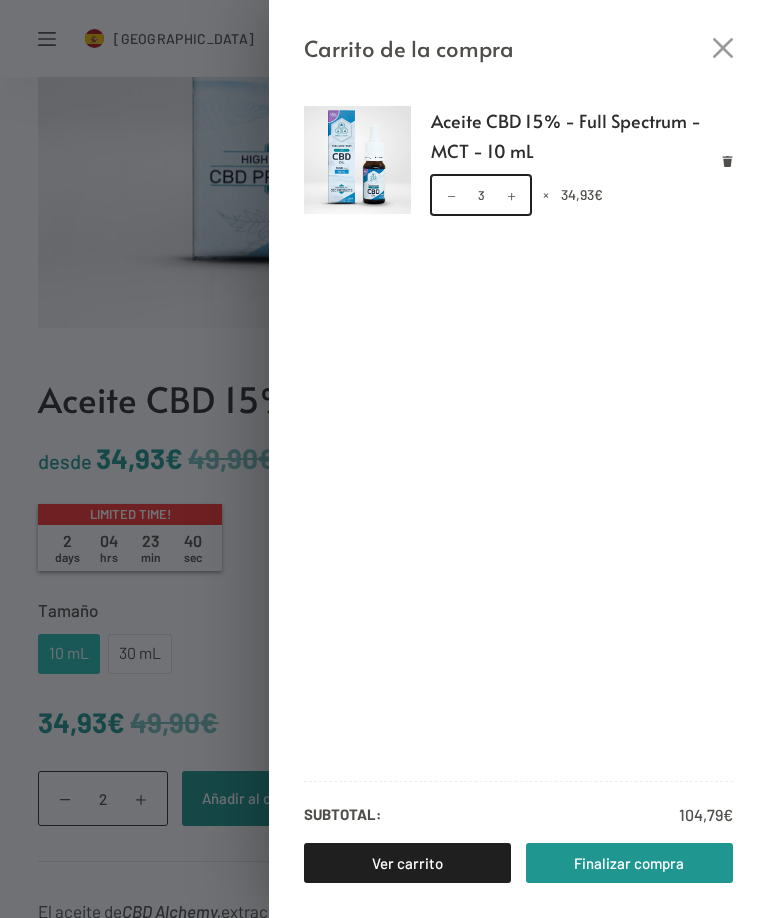 click on "3" at bounding box center (481, 195) 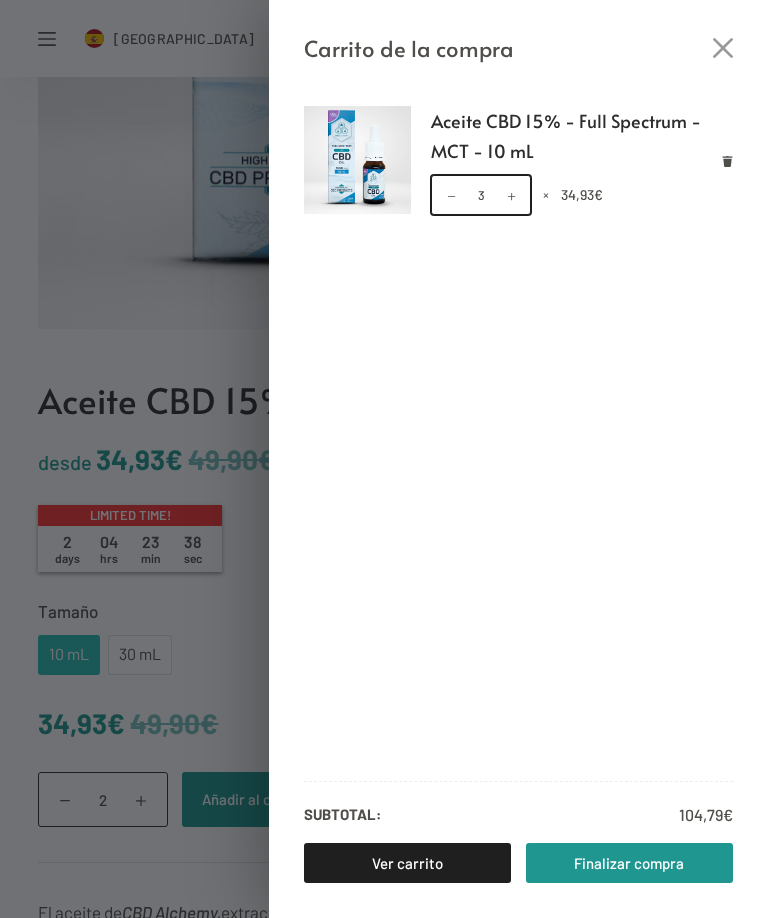 scroll, scrollTop: 556, scrollLeft: 0, axis: vertical 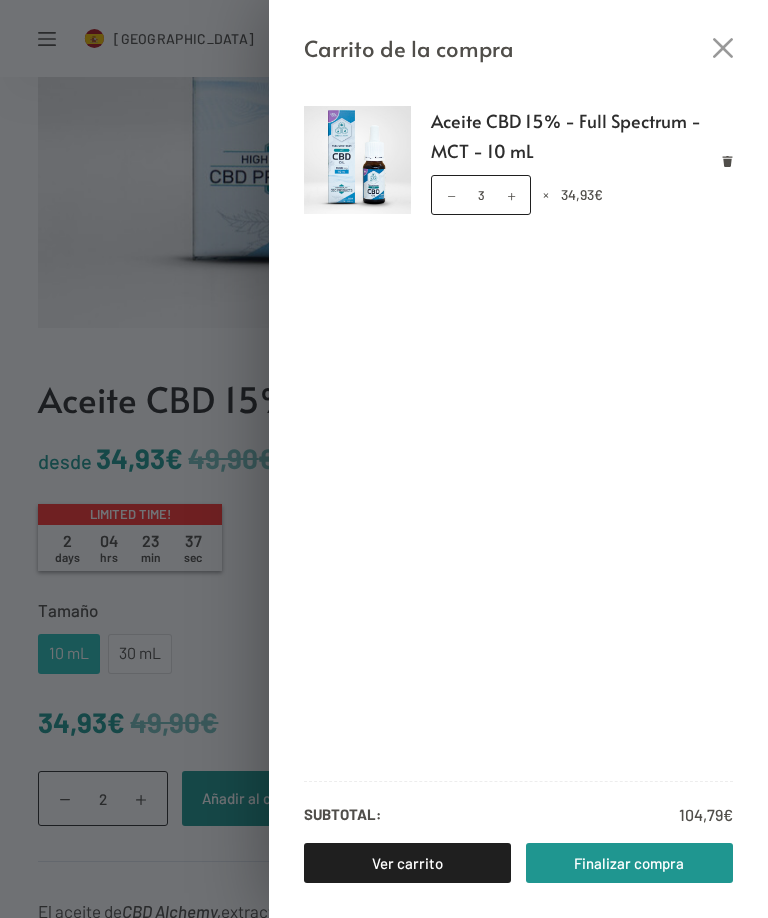 click on "Aceite CBD 15% - Full Spectrum - MCT - 10 mL
Aceite CBD 15% - Full Spectrum - MCT - 10 mL cantidad
3
× 34,93 €" at bounding box center (518, 160) 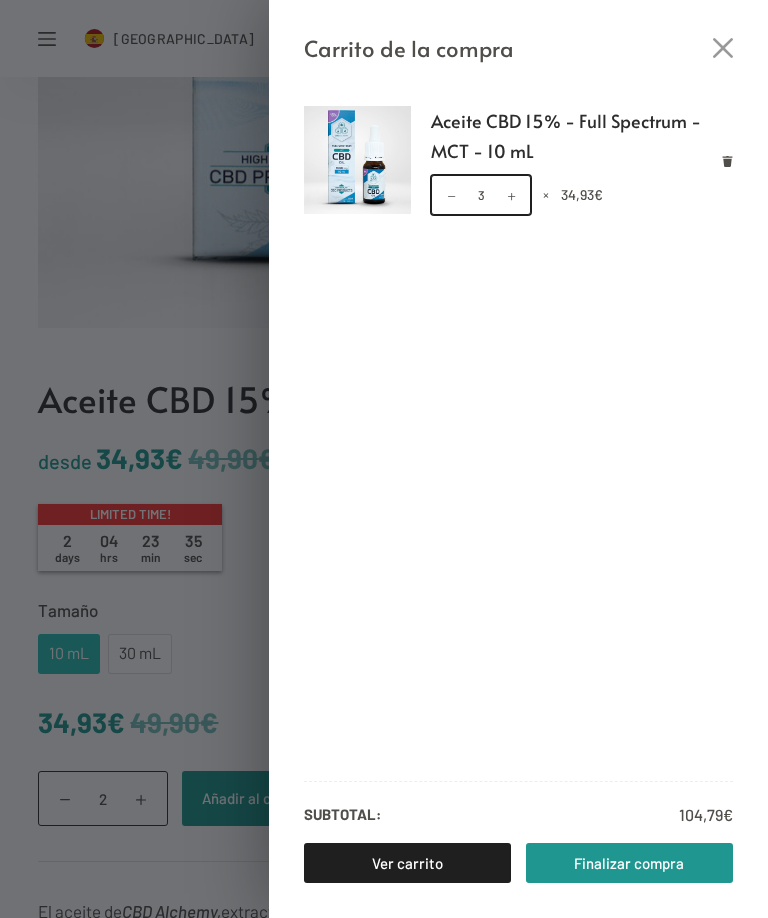 click on "3" at bounding box center (481, 195) 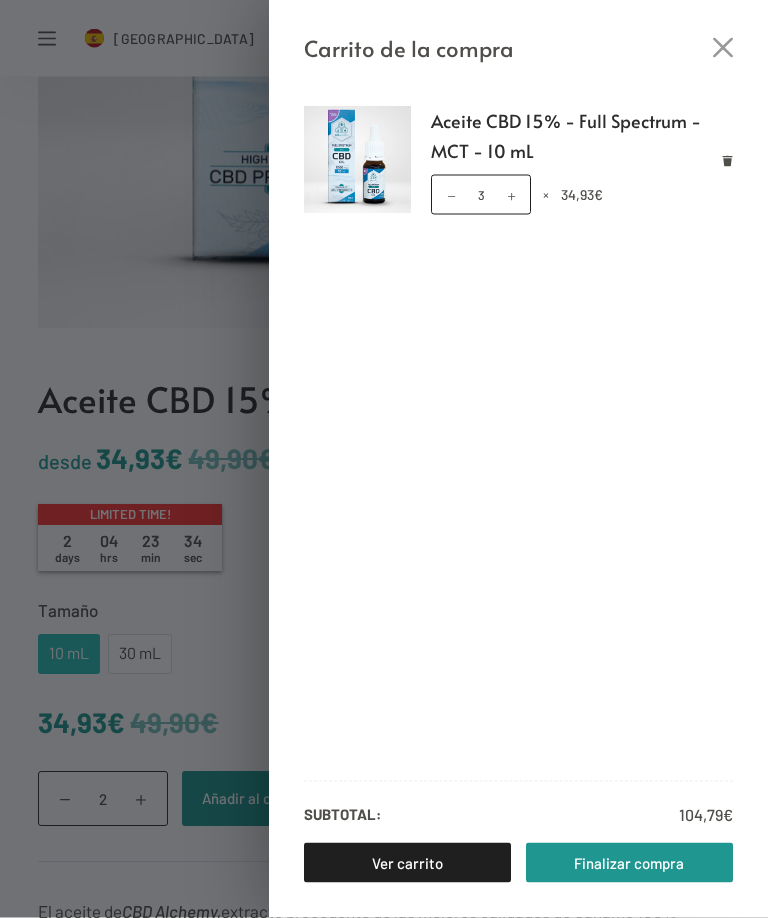scroll, scrollTop: 556, scrollLeft: 0, axis: vertical 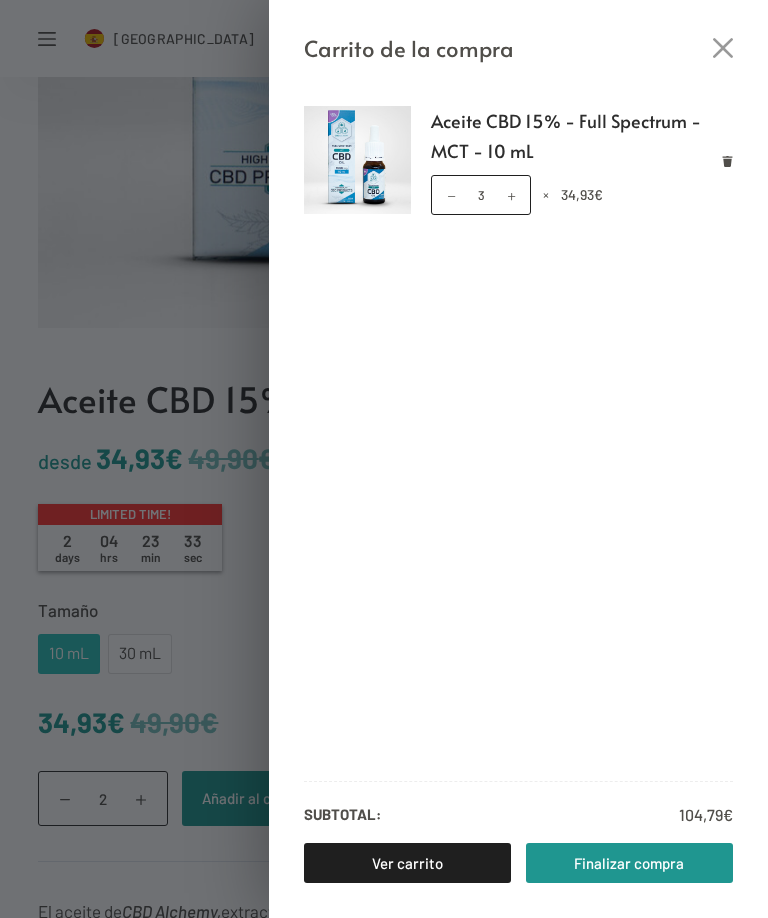 click 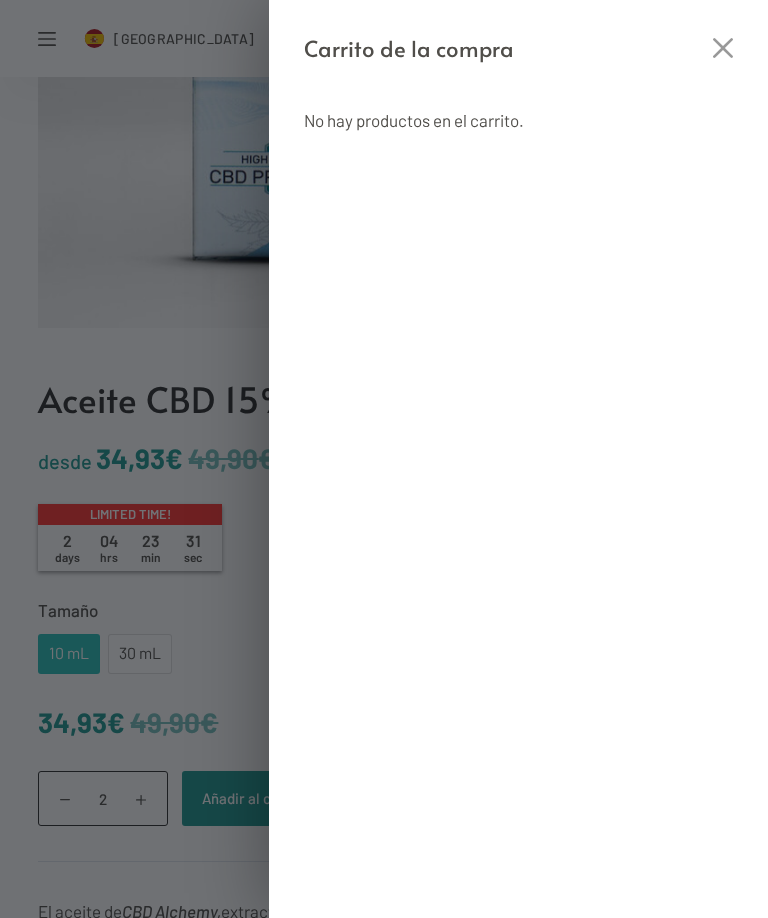 click 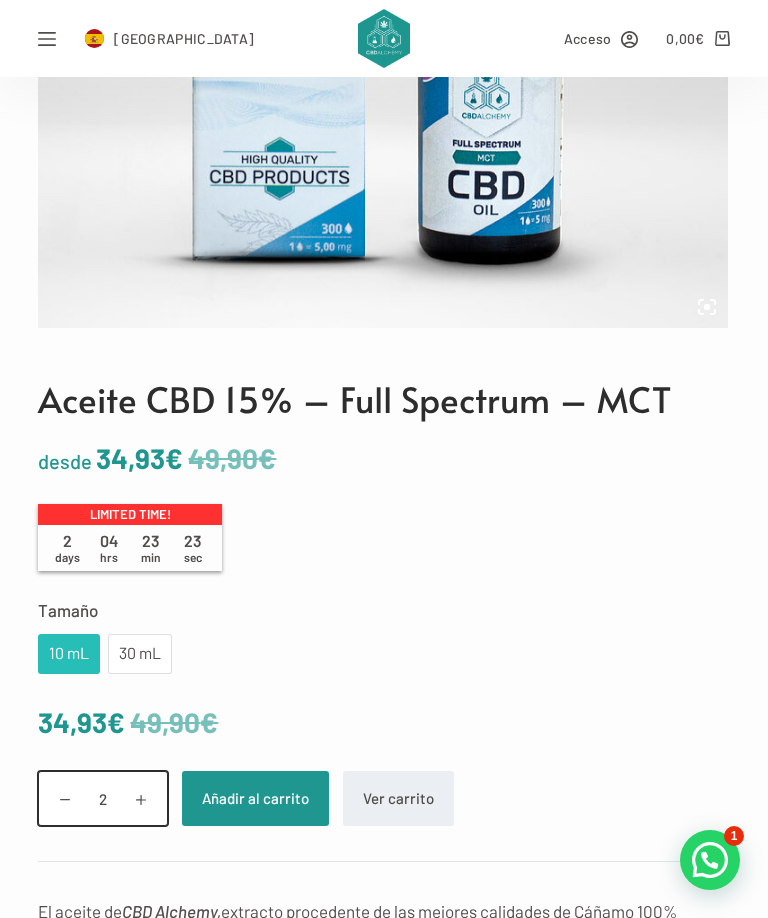 click on "2" 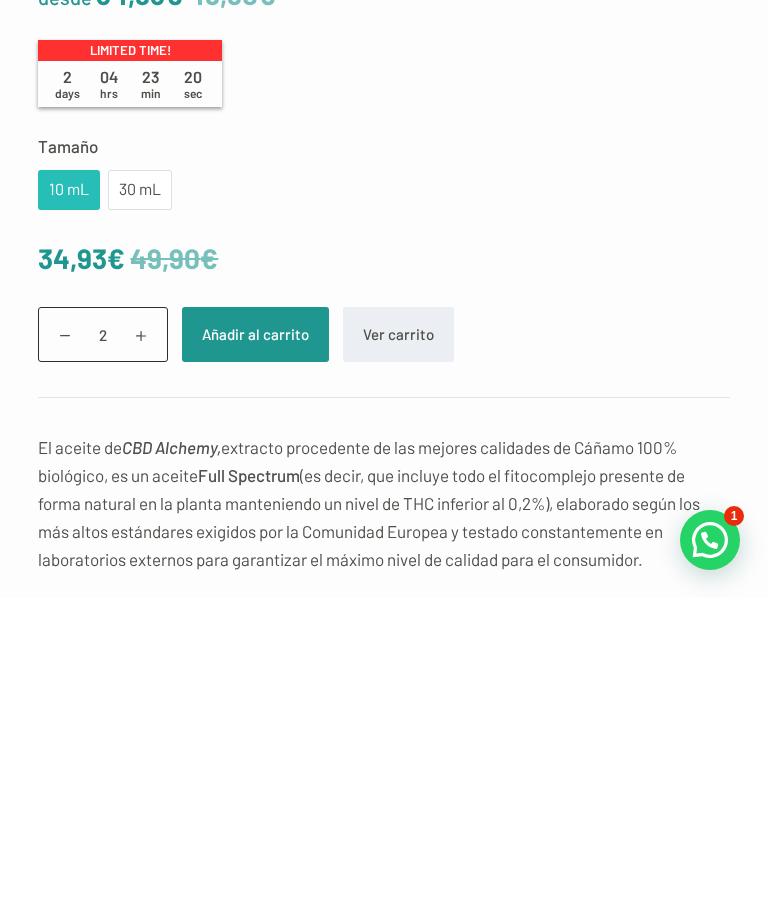 click 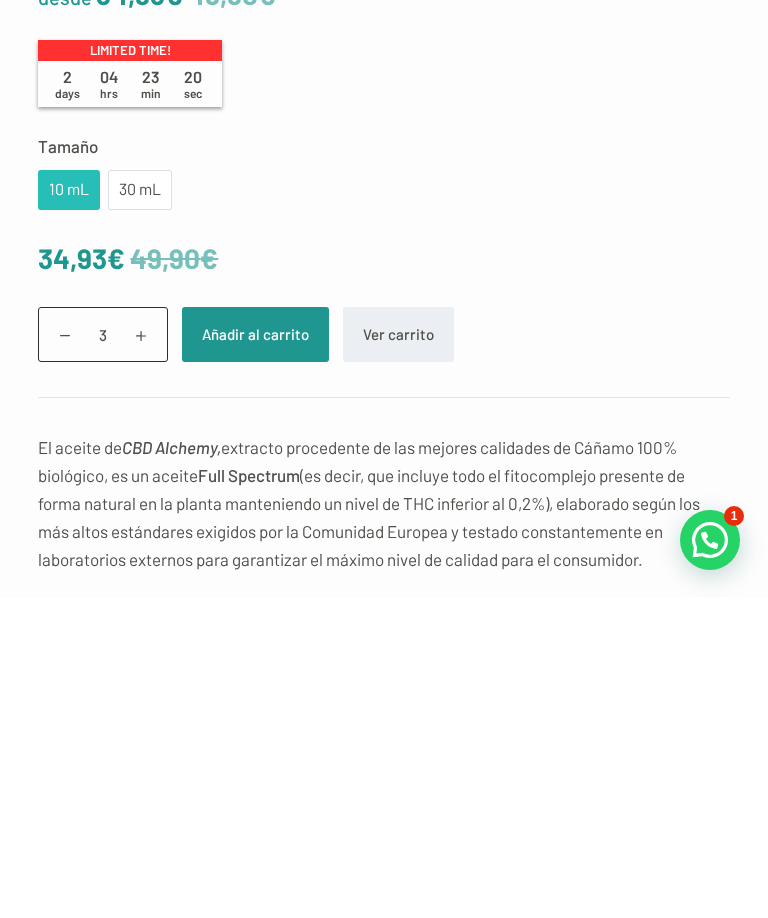 scroll, scrollTop: 1021, scrollLeft: 0, axis: vertical 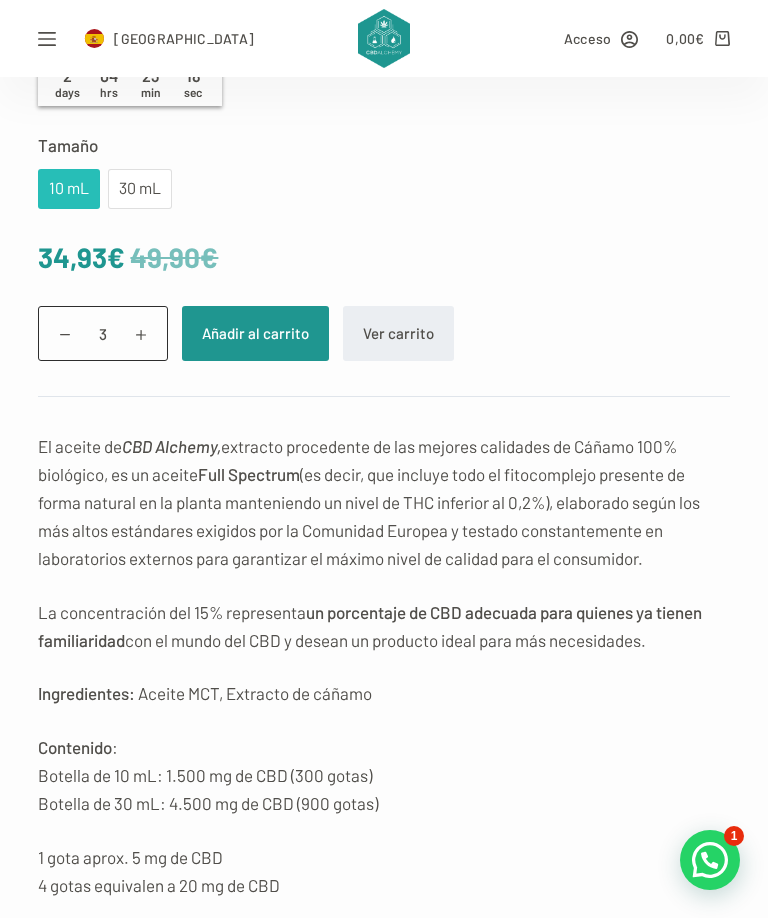 click 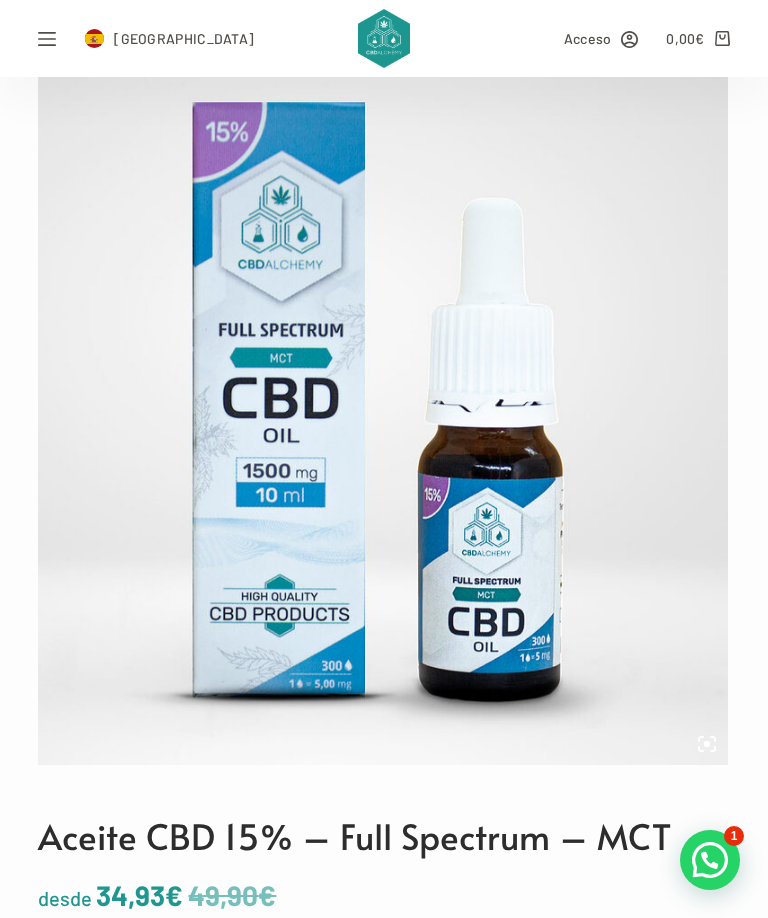 scroll, scrollTop: 116, scrollLeft: 0, axis: vertical 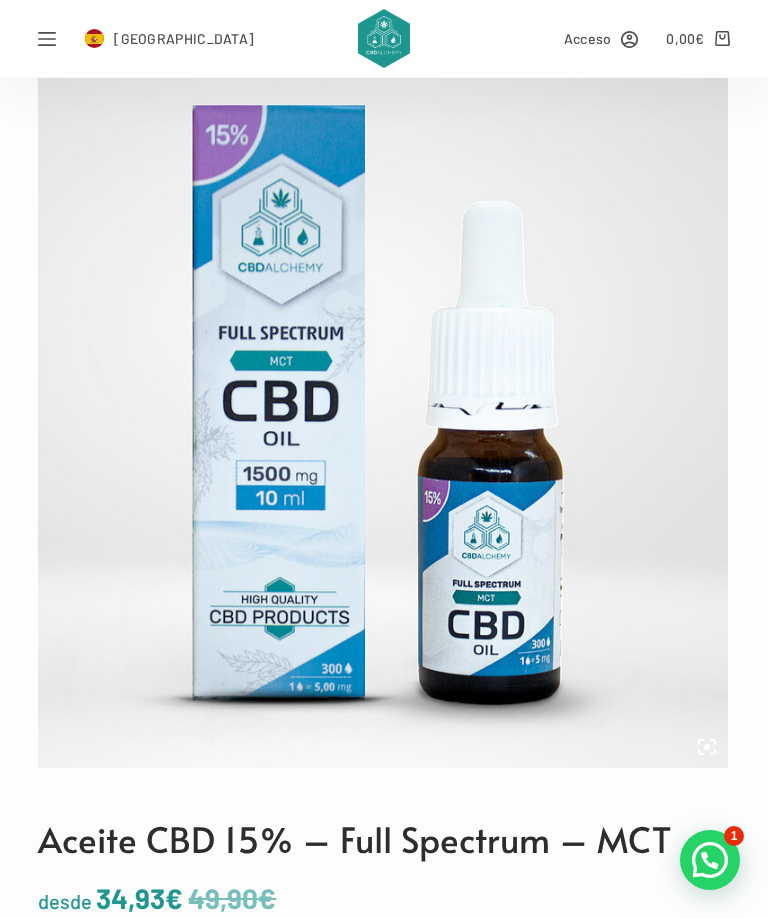 click at bounding box center (710, 860) 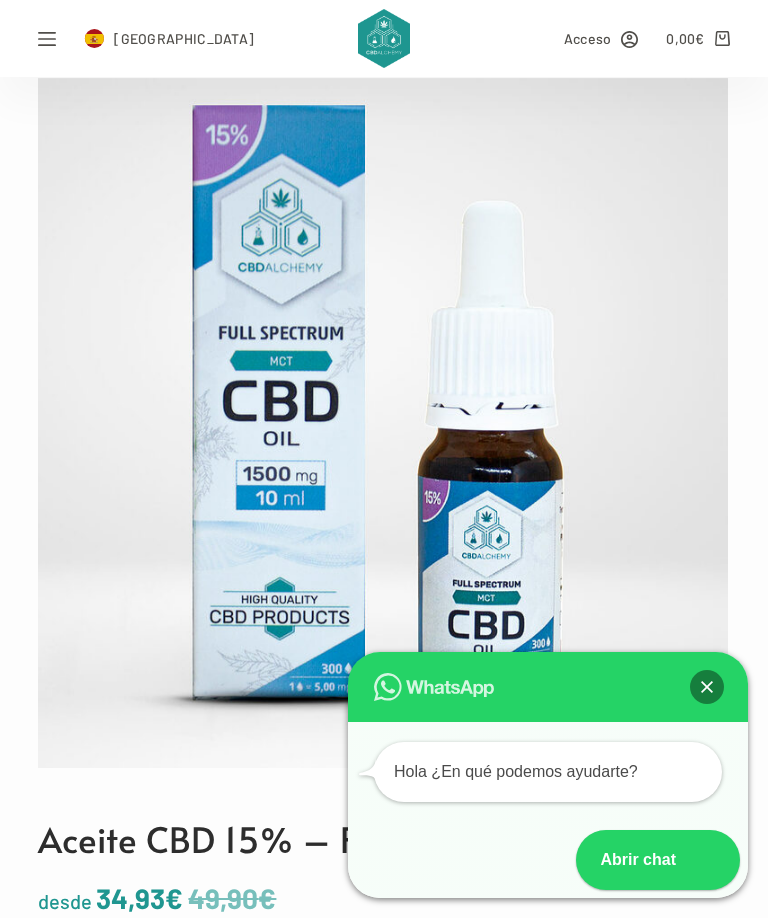 click at bounding box center [707, 687] 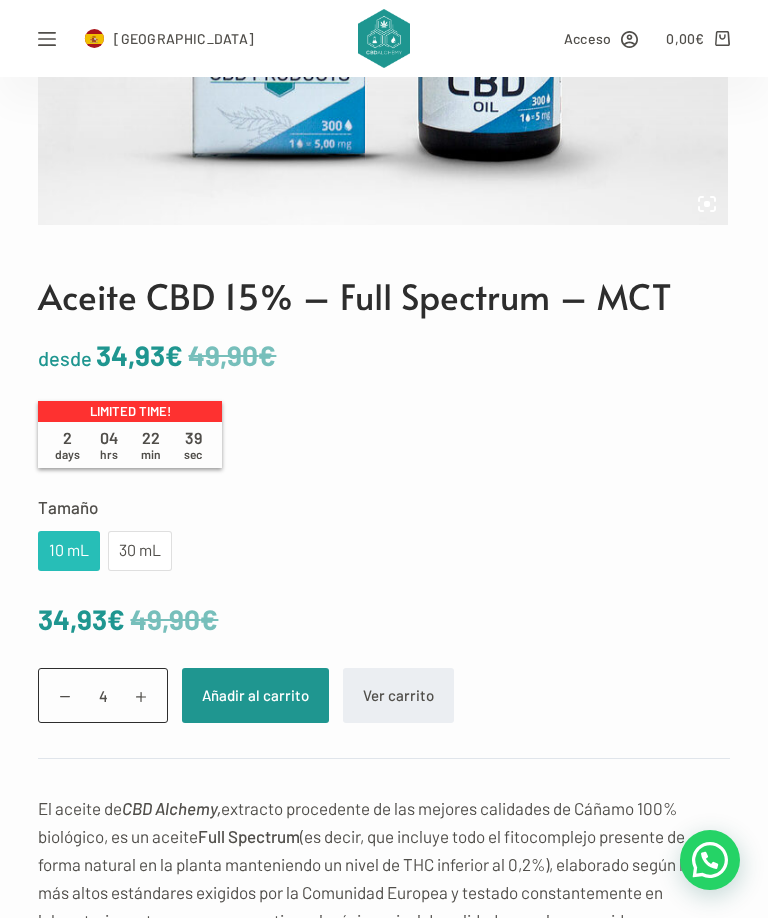 scroll, scrollTop: 660, scrollLeft: 0, axis: vertical 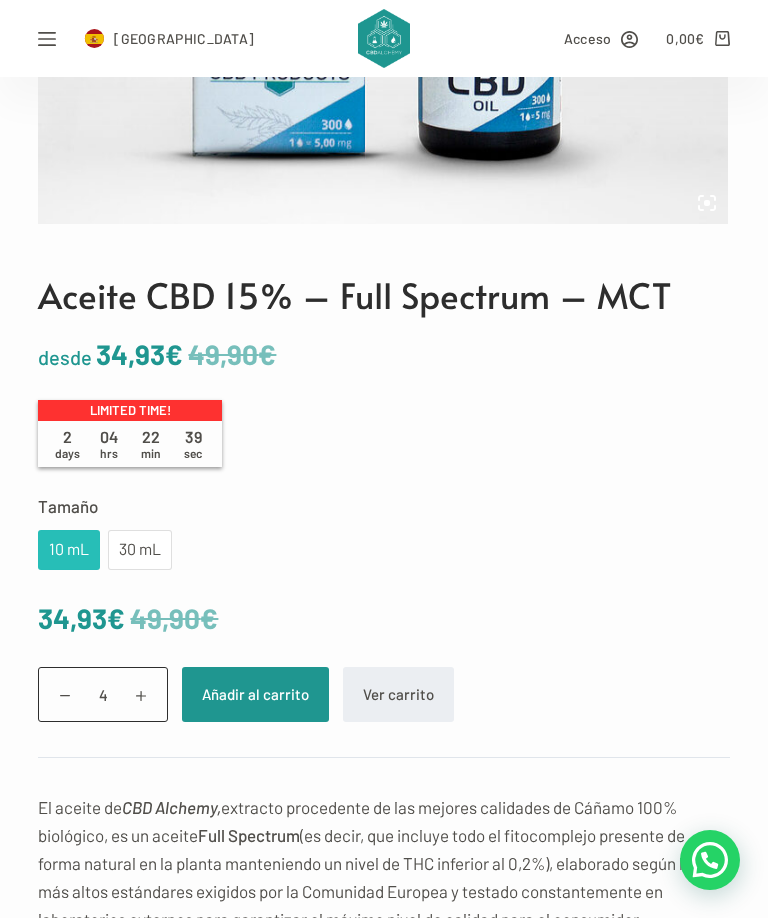 click on "Ver carrito" 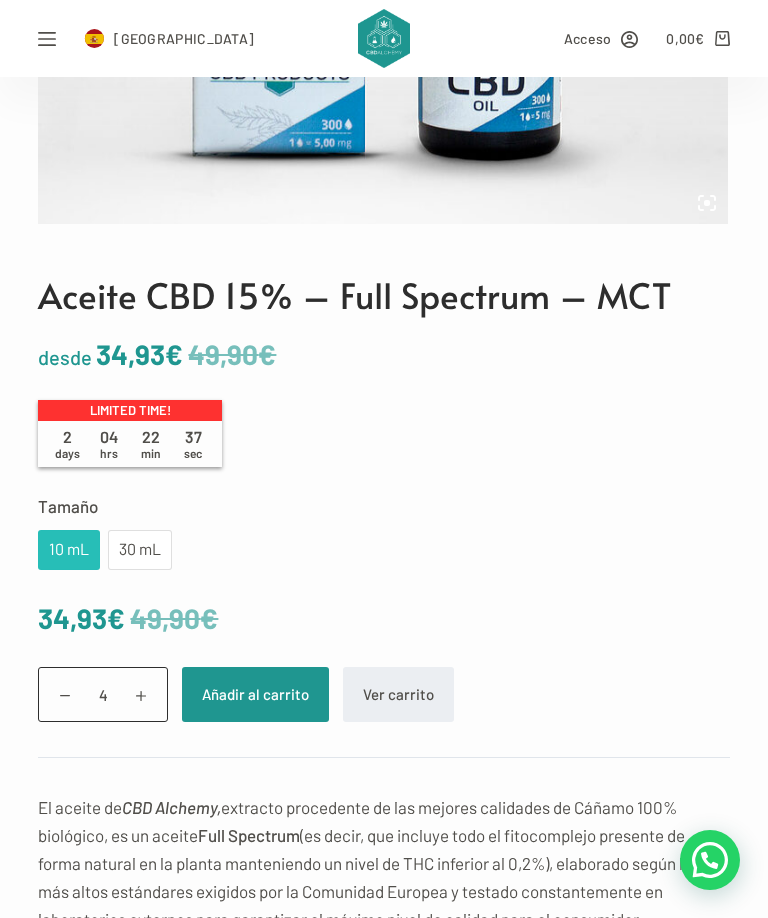 scroll, scrollTop: 726, scrollLeft: 0, axis: vertical 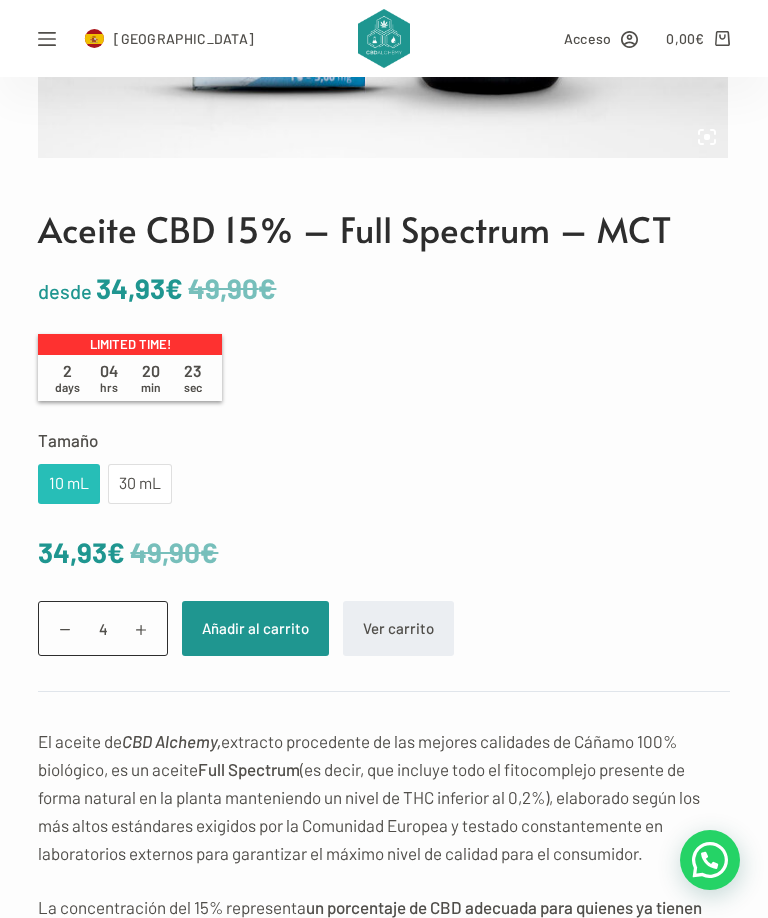click on "Añadir al carrito" 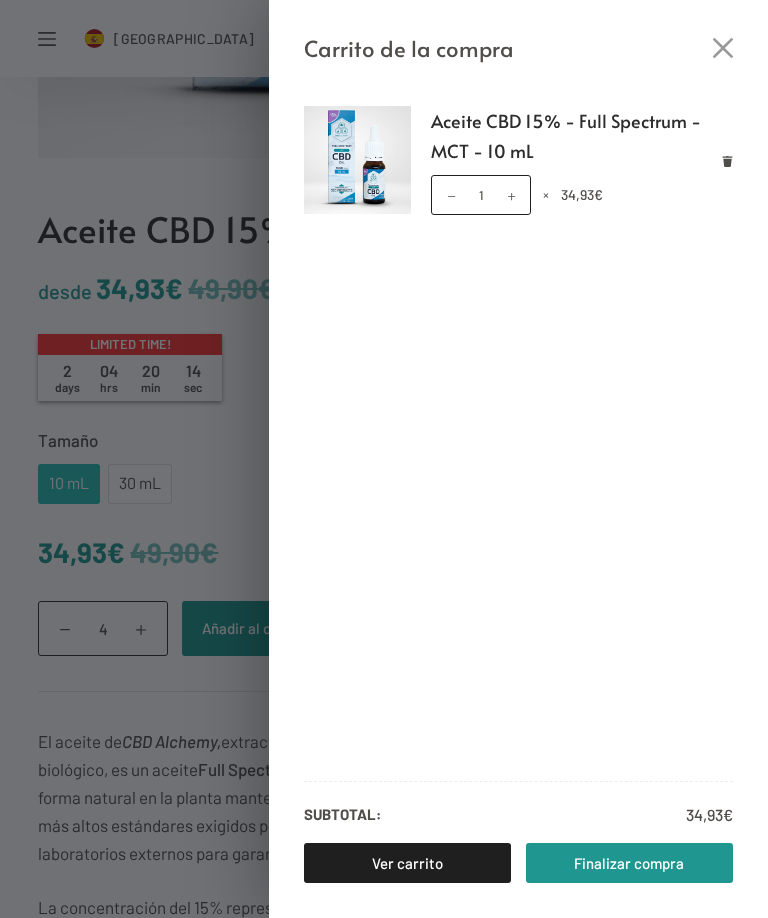 click on "Finalizar compra" at bounding box center [629, 863] 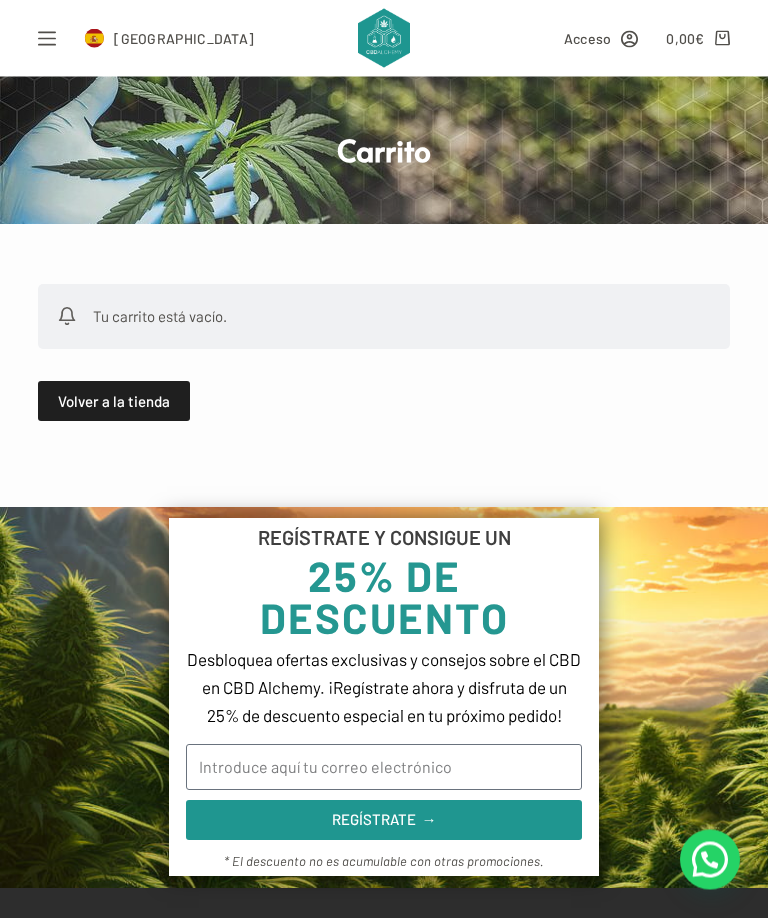 scroll, scrollTop: 0, scrollLeft: 0, axis: both 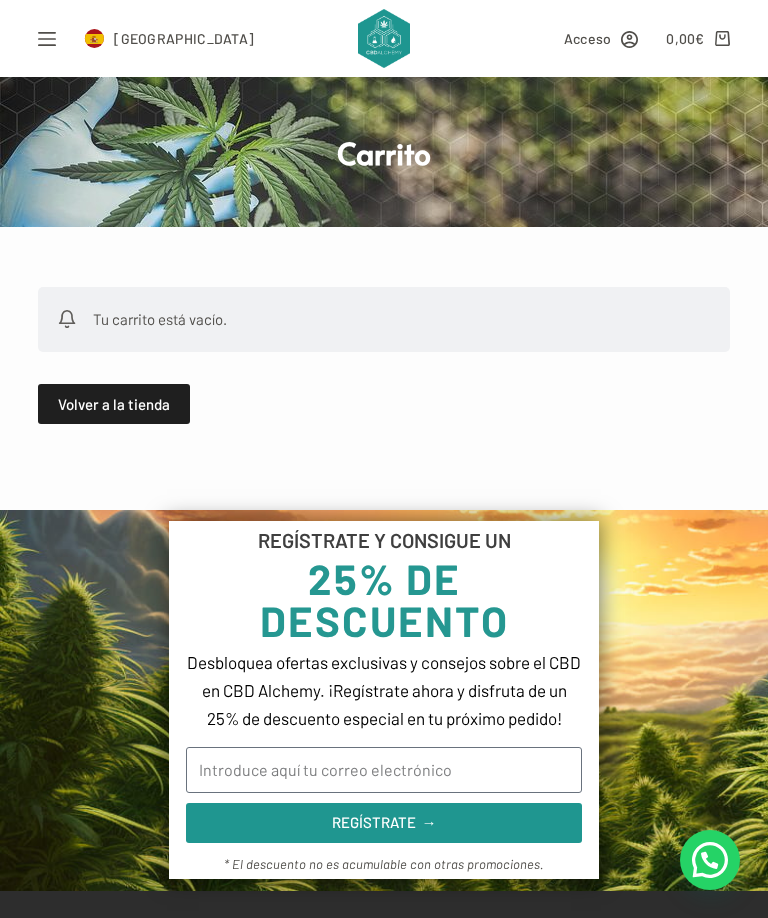 click on "Carrito" at bounding box center (383, 152) 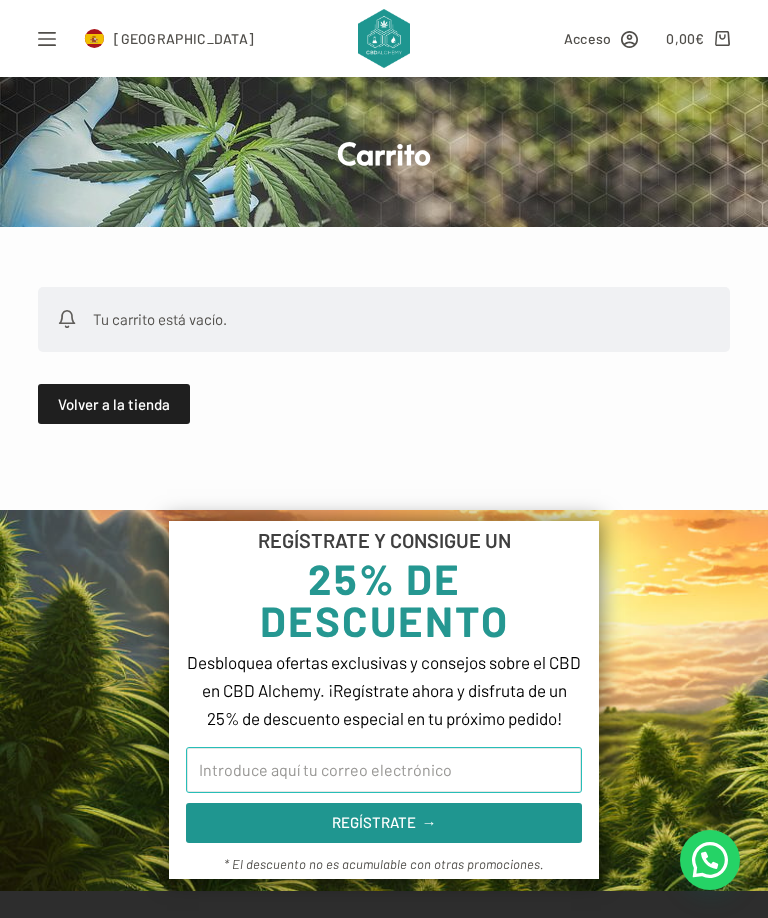 click on "Email" at bounding box center [384, 770] 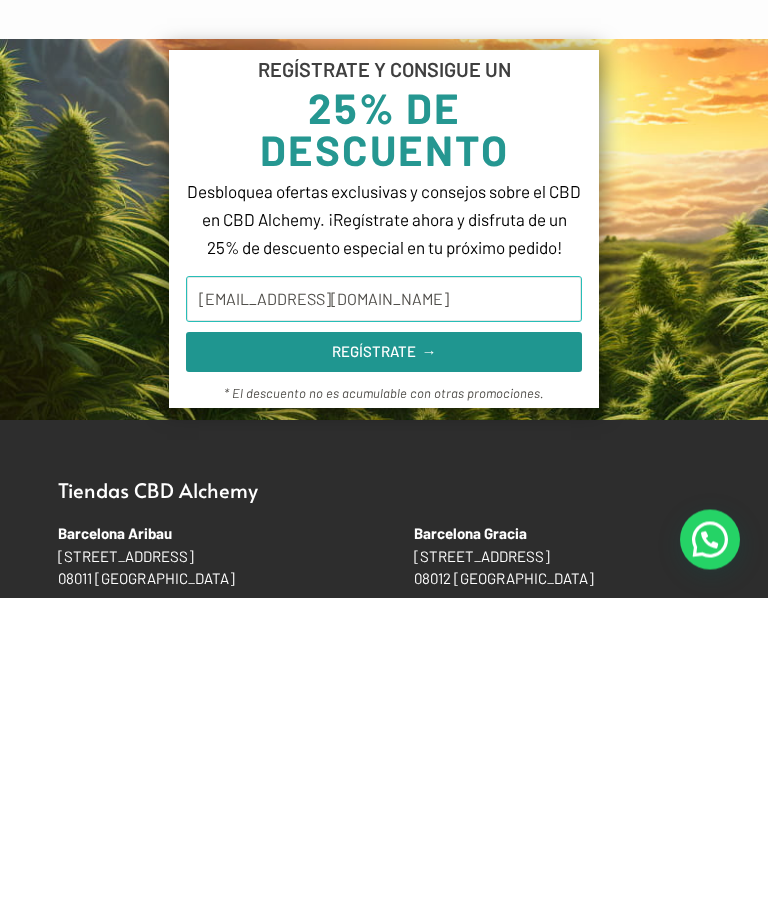 type on "[EMAIL_ADDRESS][DOMAIN_NAME]" 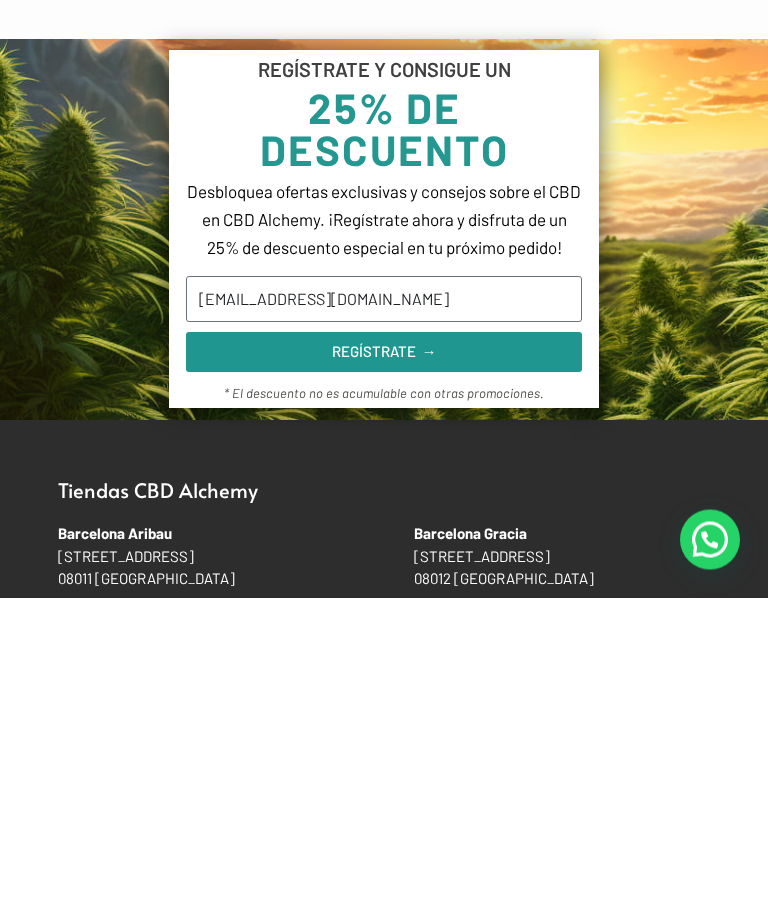 click on "REGÍSTRATE  →" at bounding box center [384, 672] 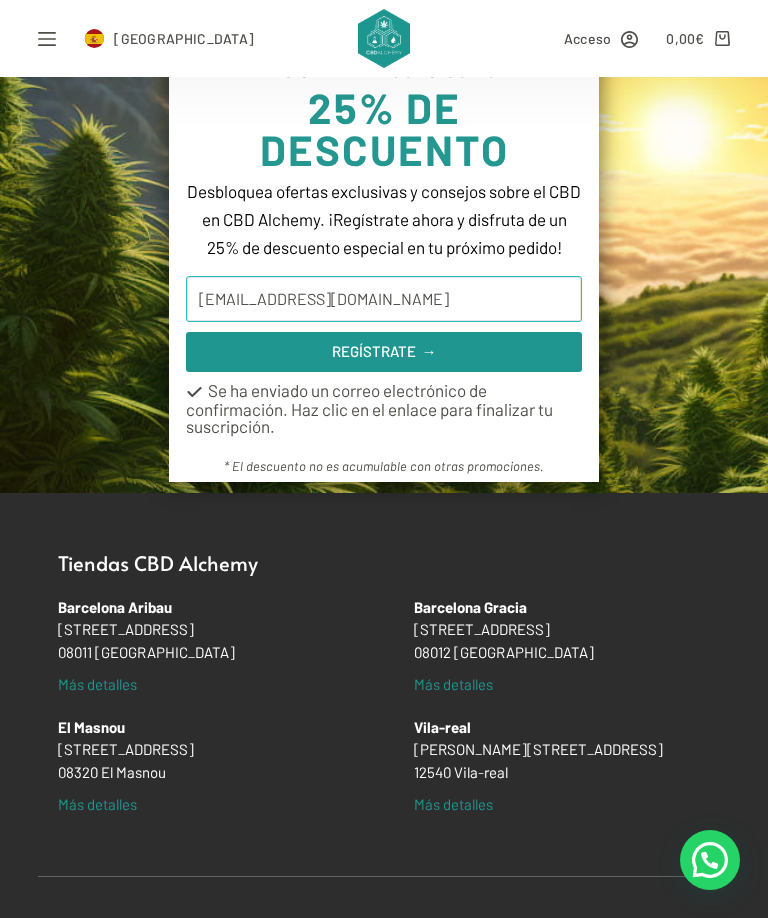 click on "[EMAIL_ADDRESS][DOMAIN_NAME]" at bounding box center [384, 299] 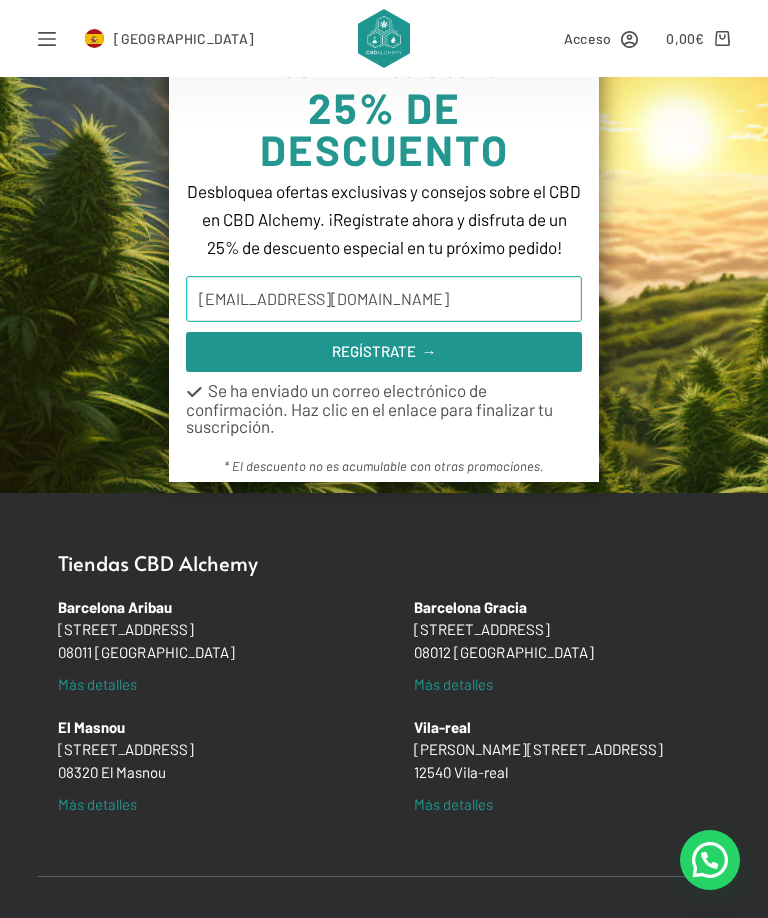 scroll, scrollTop: 470, scrollLeft: 0, axis: vertical 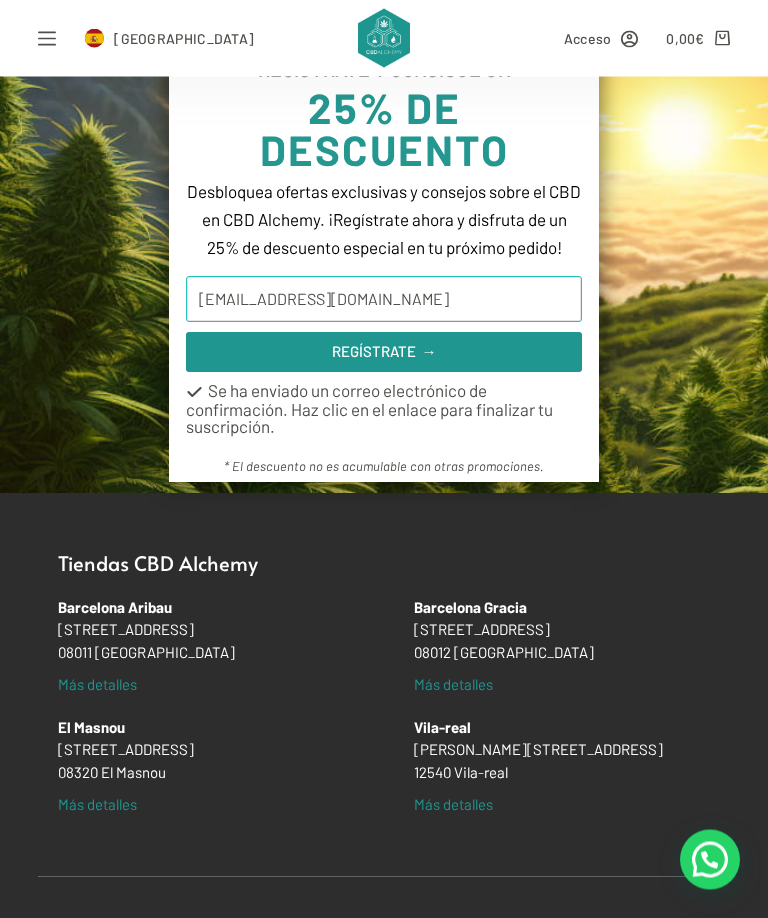 type on "[EMAIL_ADDRESS][DOMAIN_NAME]" 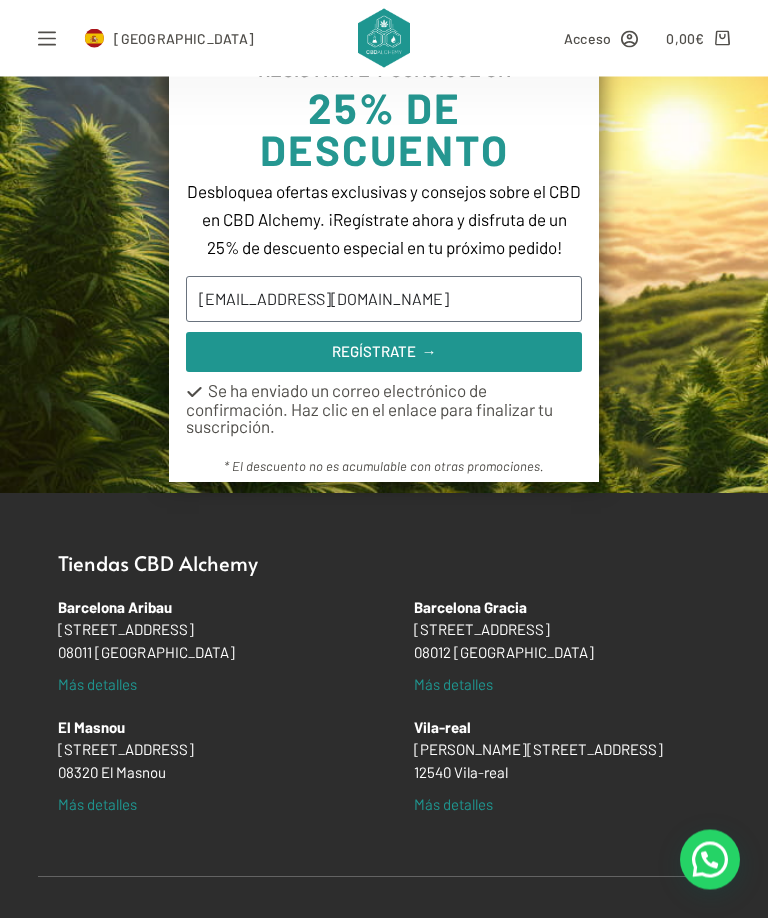 click on "REGÍSTRATE  →" 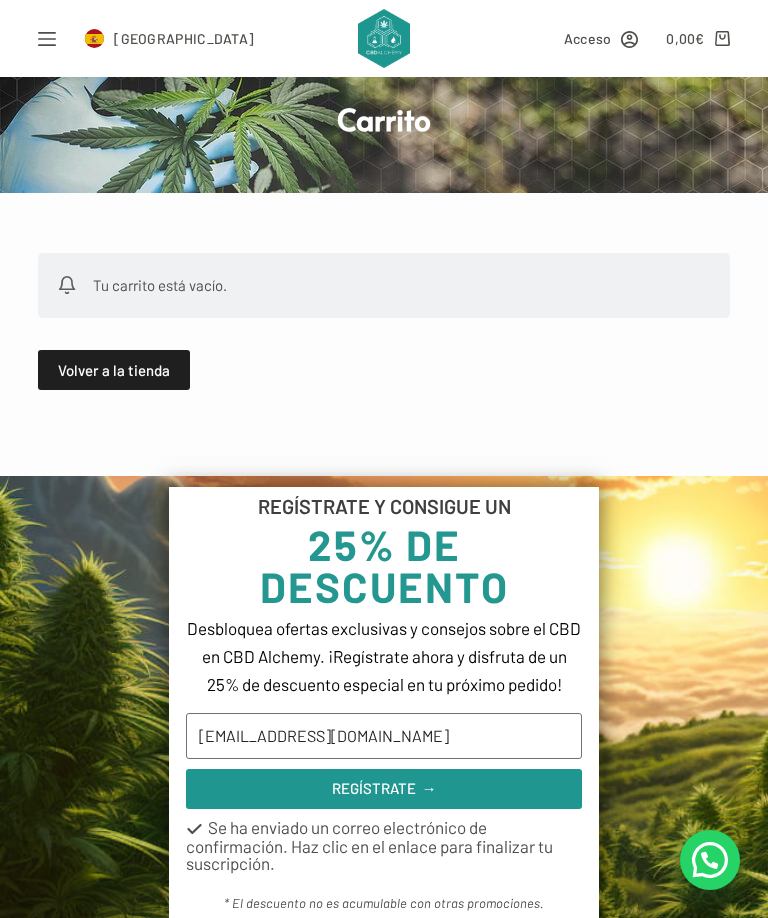 scroll, scrollTop: 0, scrollLeft: 0, axis: both 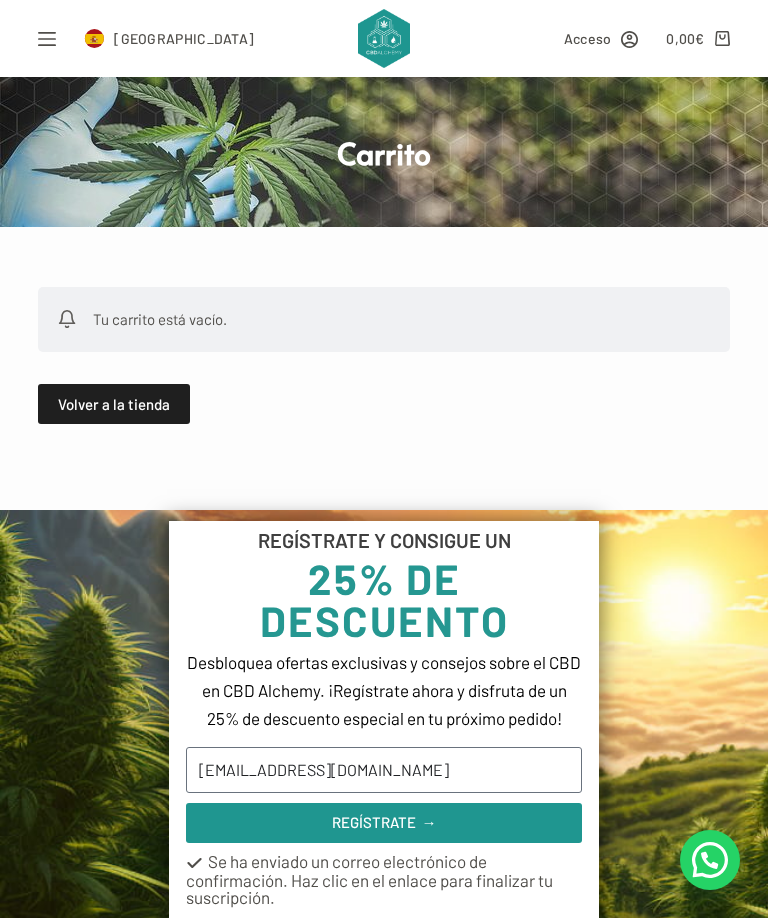 click on "Tu carrito está vacío." 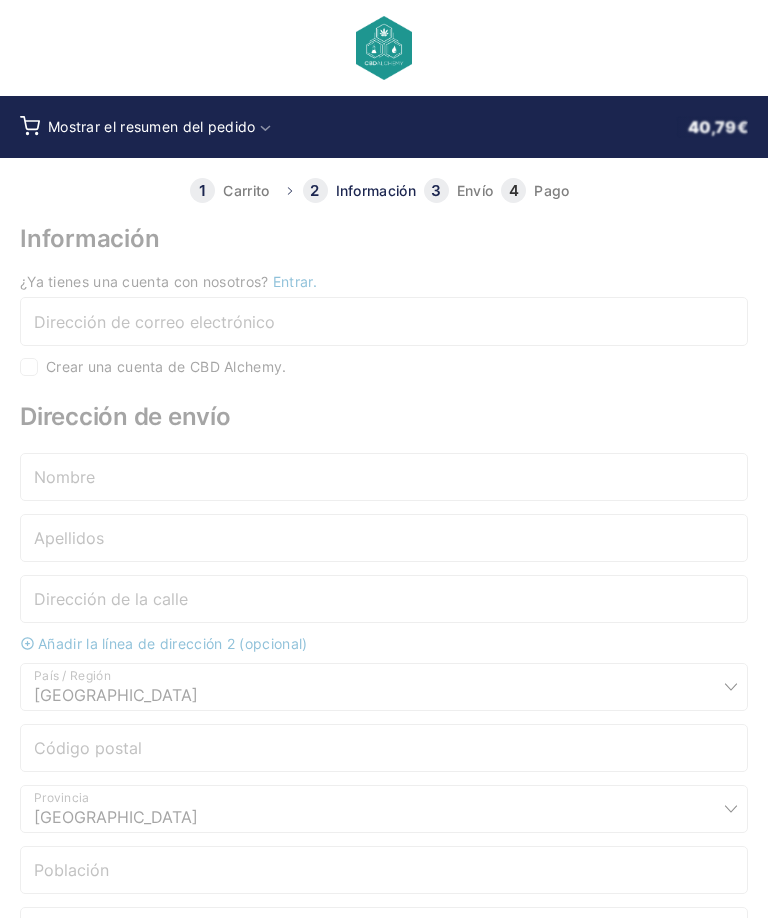 select on "B" 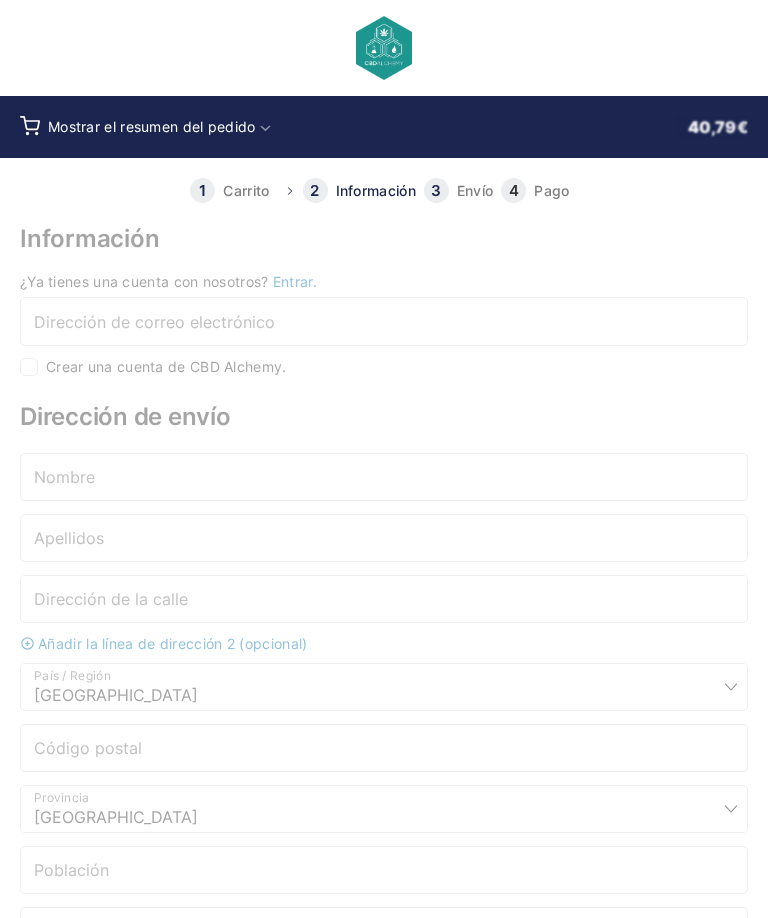 scroll, scrollTop: 0, scrollLeft: 0, axis: both 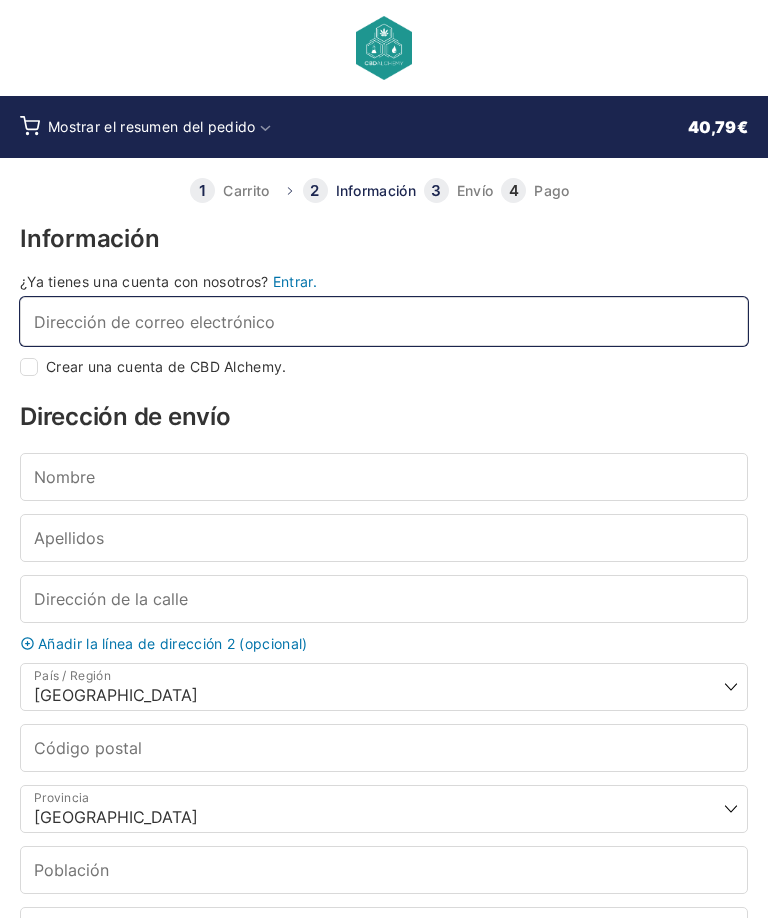 click on "Dirección de correo electrónico  *" at bounding box center (384, 321) 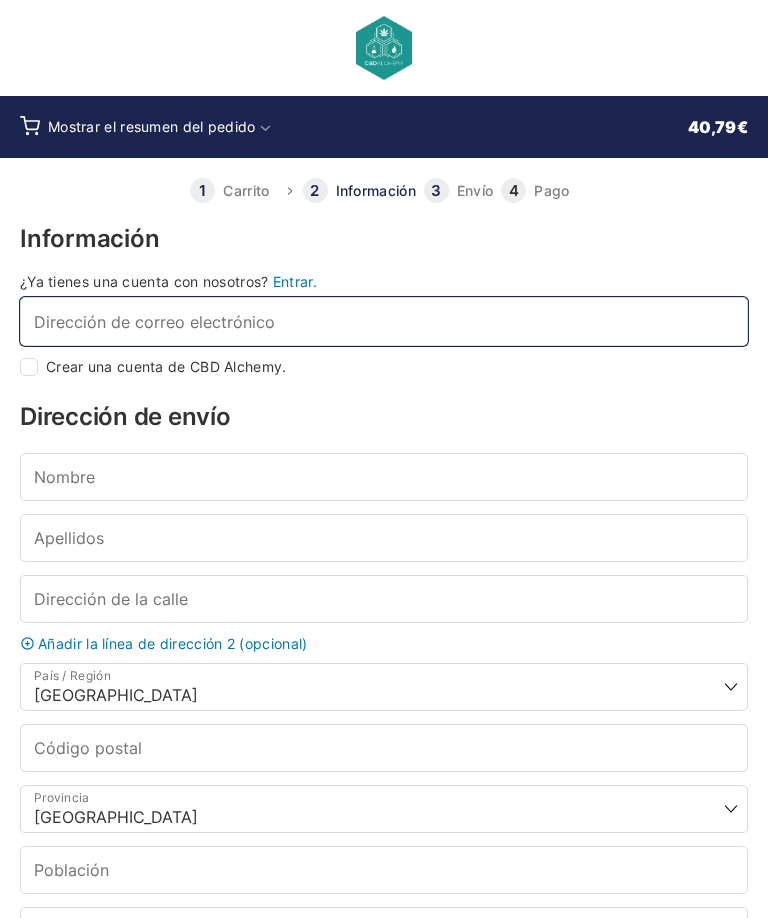 type on "M" 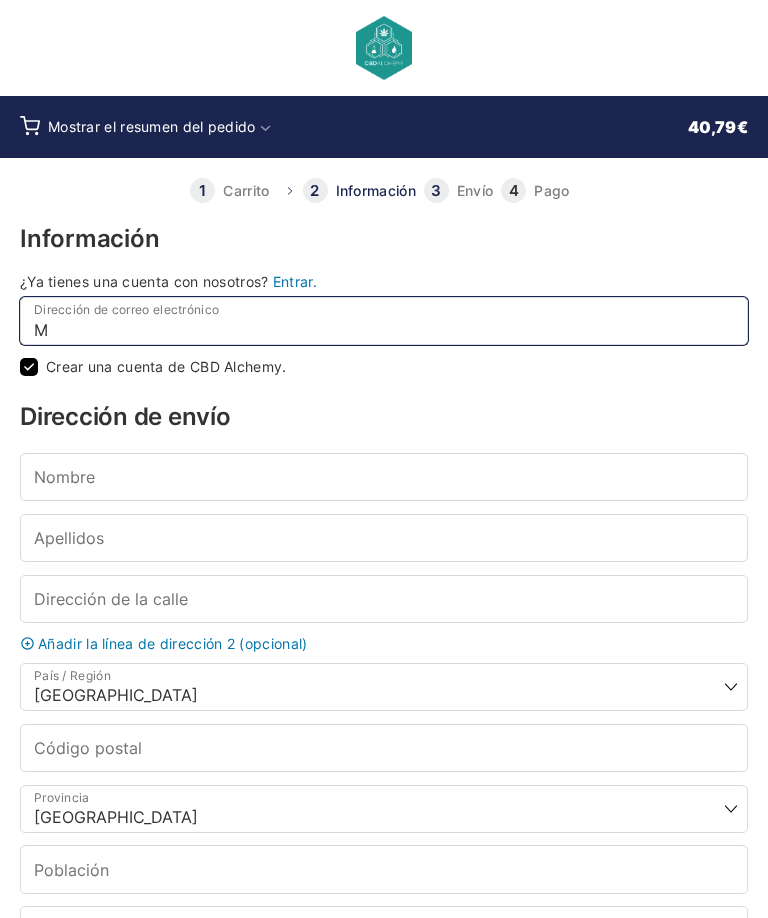 checkbox on "true" 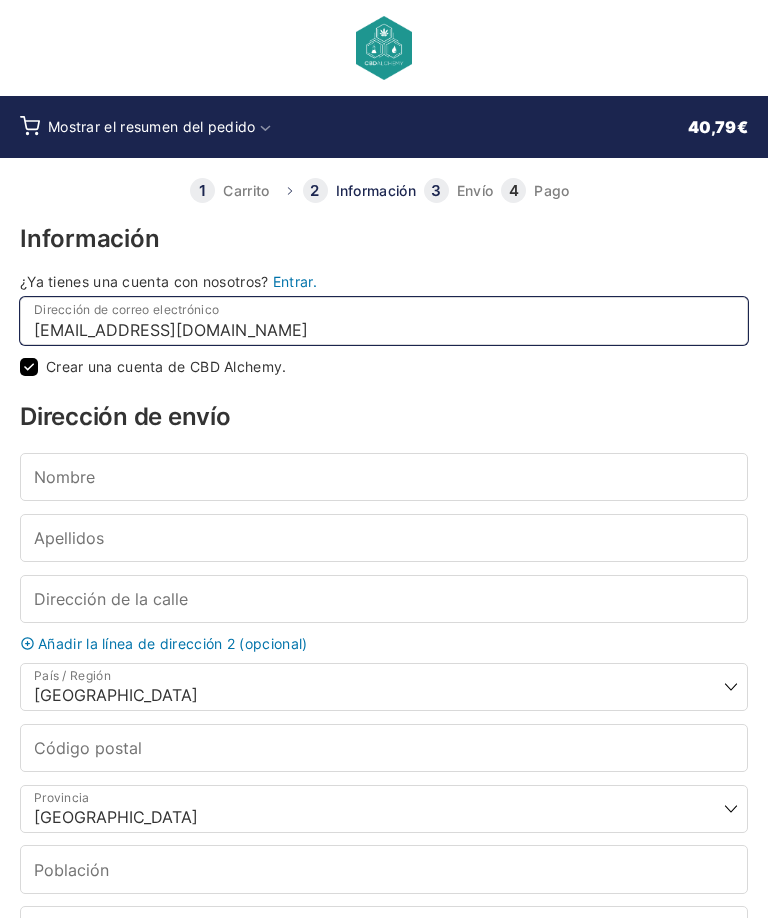 click on "[EMAIL_ADDRESS][DOMAIN_NAME]" at bounding box center (384, 321) 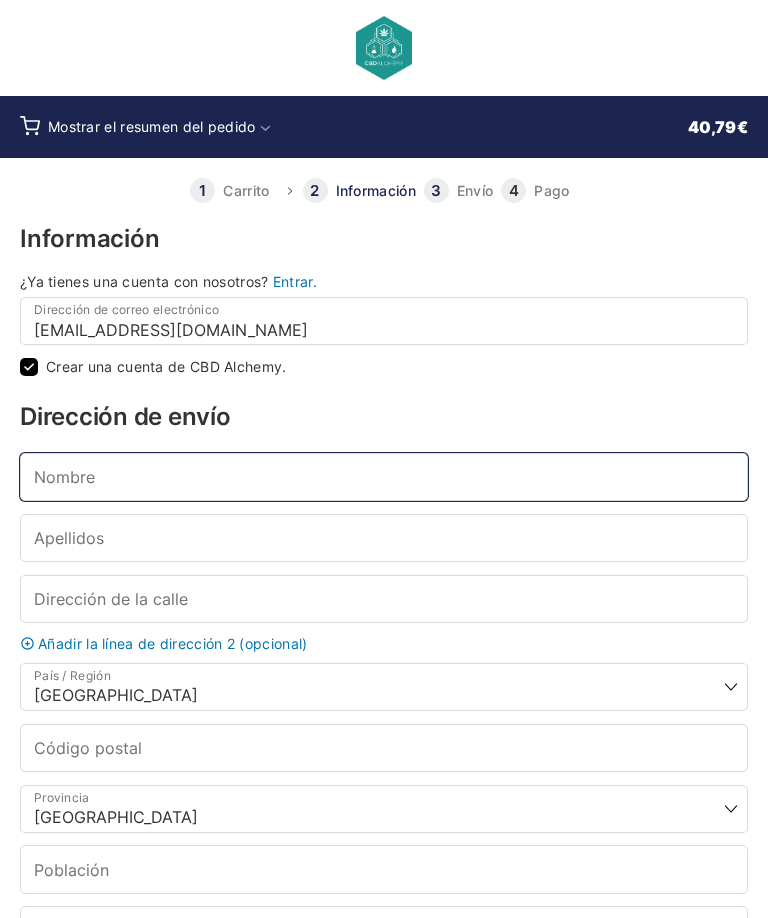 click on "Nombre  *" at bounding box center [384, 477] 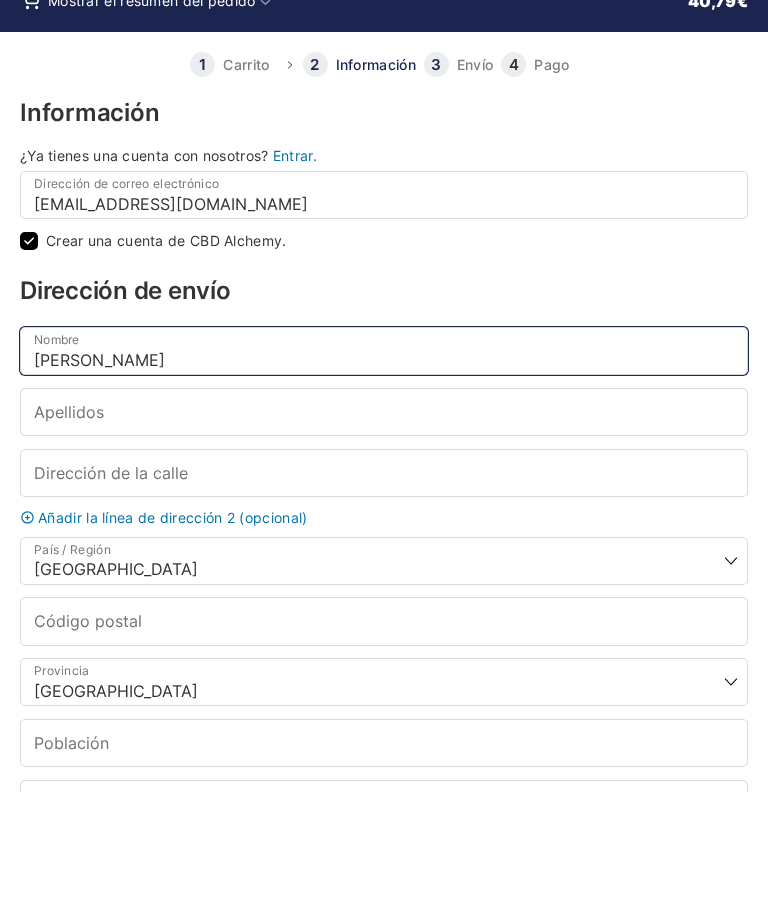 type on "[PERSON_NAME]" 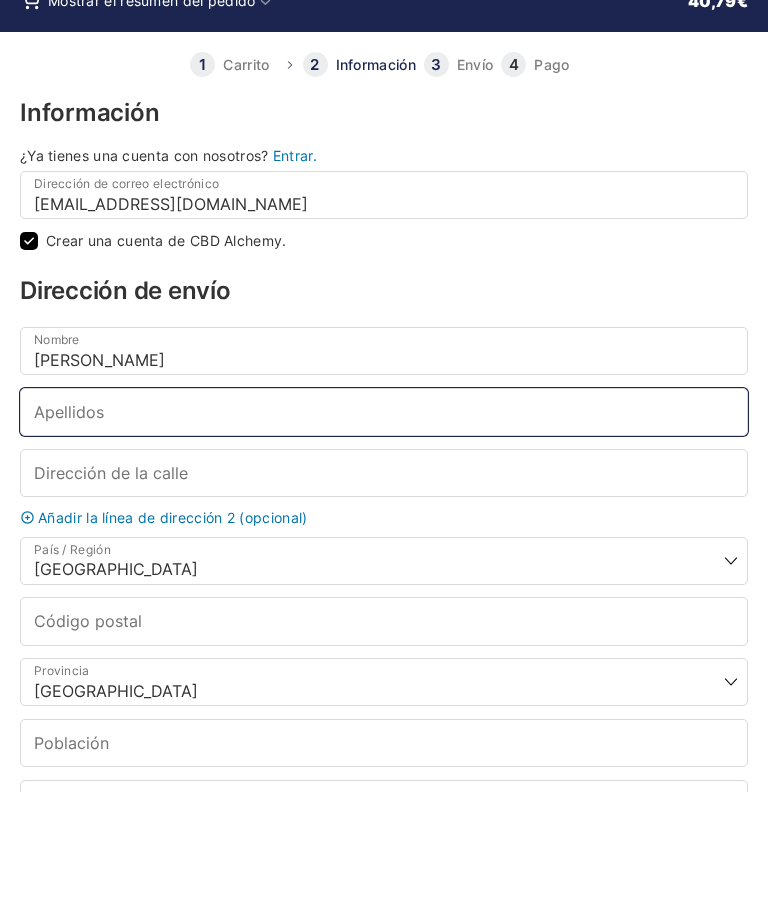 click on "Apellidos  *" at bounding box center [384, 538] 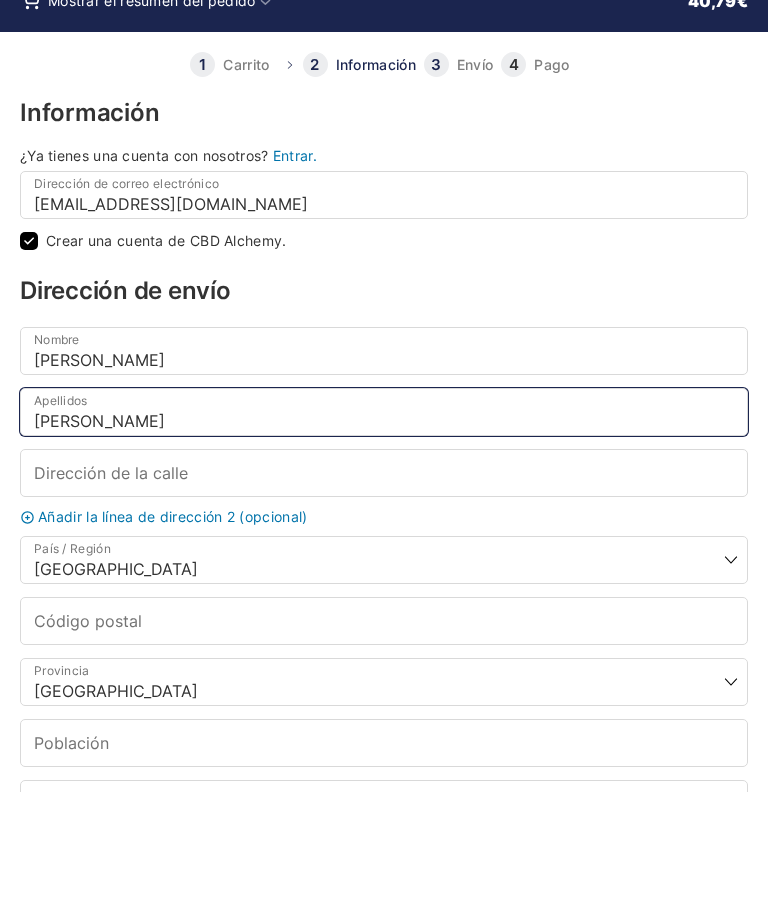 type on "[PERSON_NAME]" 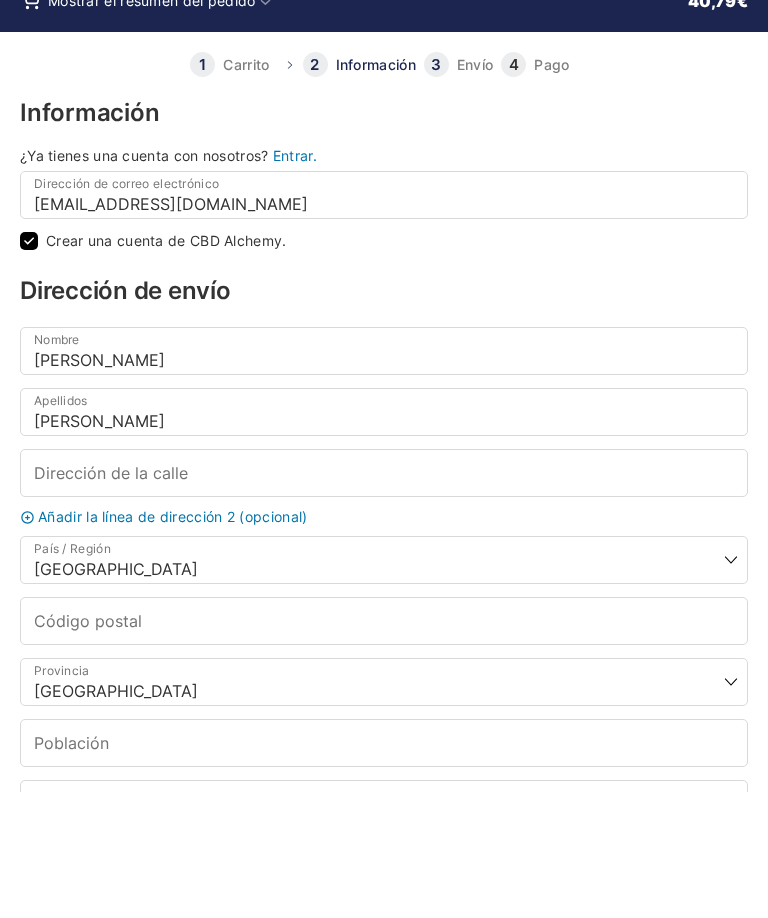 click on "Añadir la línea de dirección 2 (opcional)" at bounding box center [384, 643] 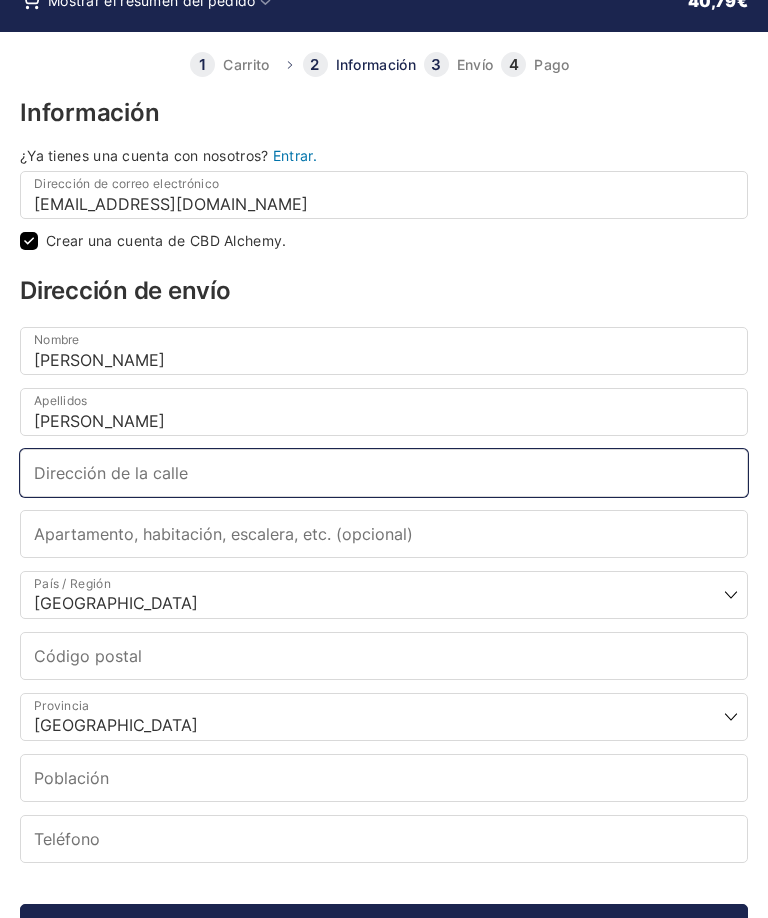 click on "Dirección de la calle   *" at bounding box center (384, 473) 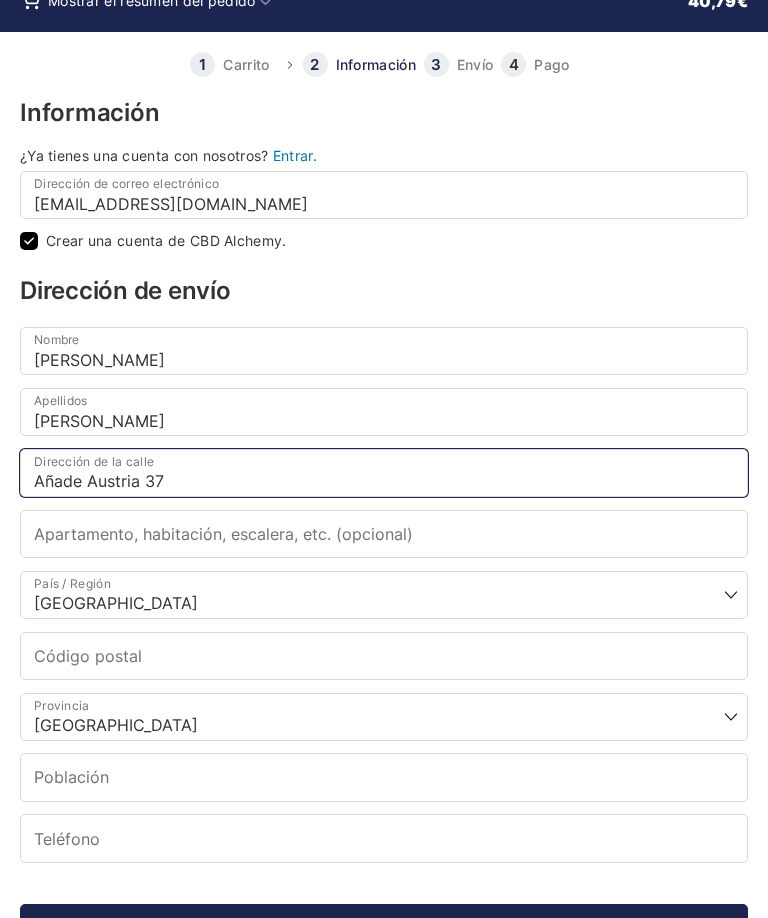 type on "Añade Austria 37" 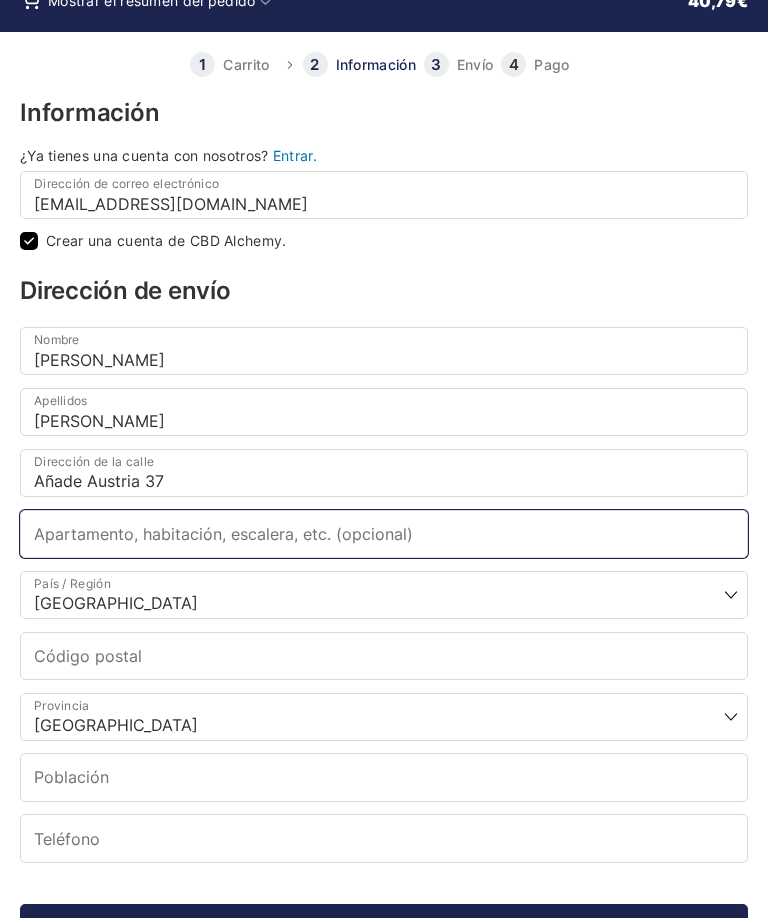 click on "Apartamento, habitación, escalera, etc.   (opcional)" at bounding box center [384, 534] 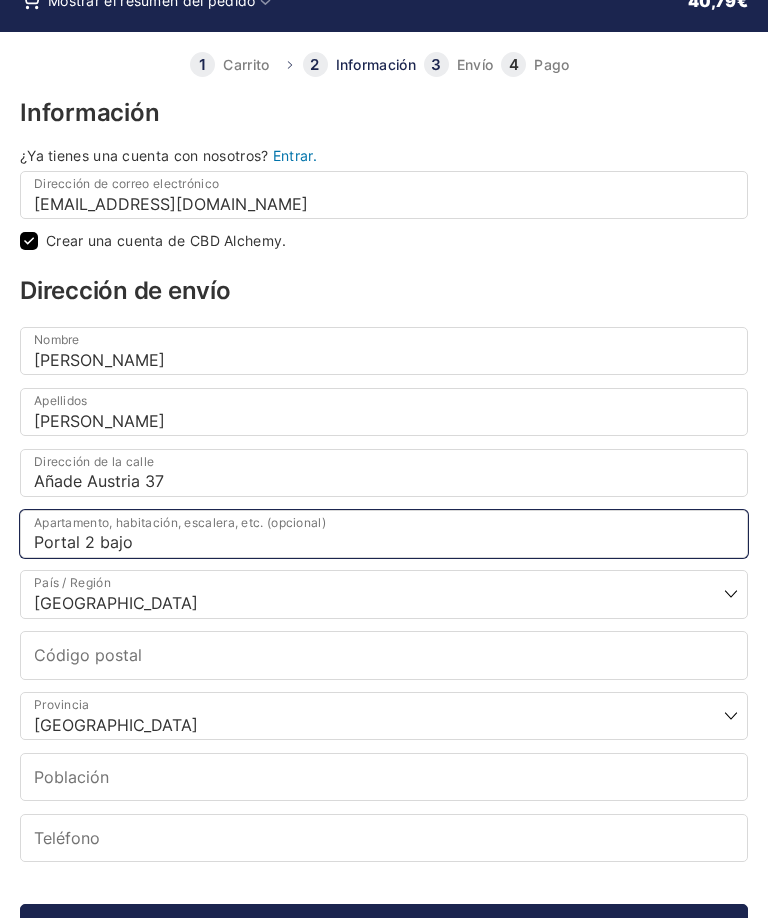 type on "Portal 2 bajo" 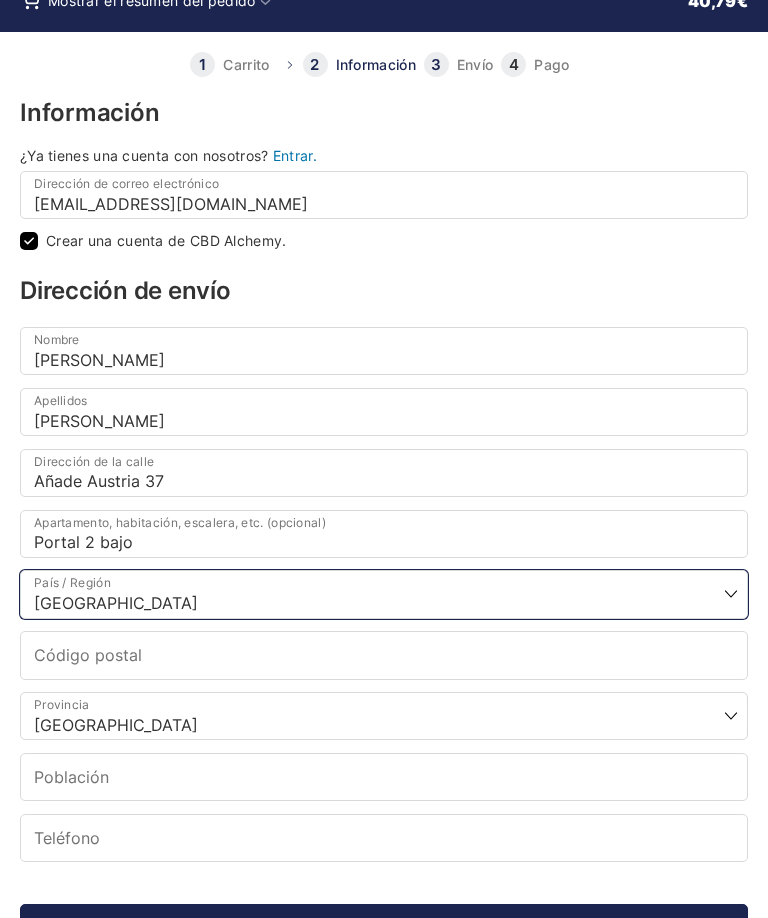click on "Selecciona un país/región… Alemania Austria Bulgaria Bélgica Chipre Croacia Dinamarca Eslovenia España Estonia Finlandia Francia Grecia Hungría Italia Letonia Luxemburgo Malta Países Bajos Polonia Portugal República Checa Rumania Suecia" at bounding box center (384, 594) 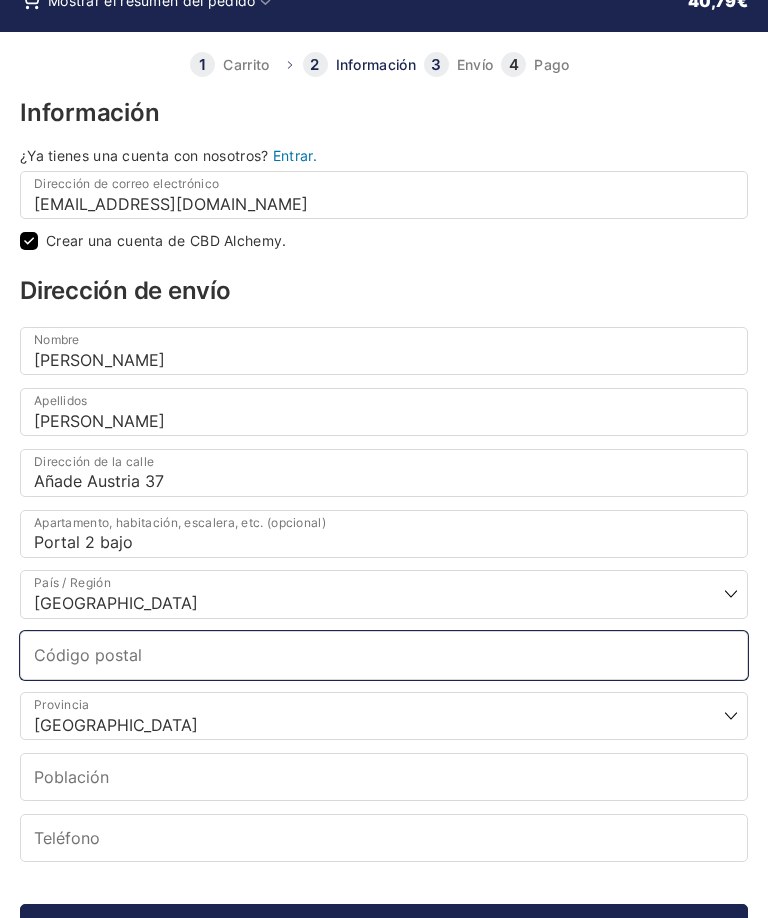 click on "Código postal   *" at bounding box center (384, 655) 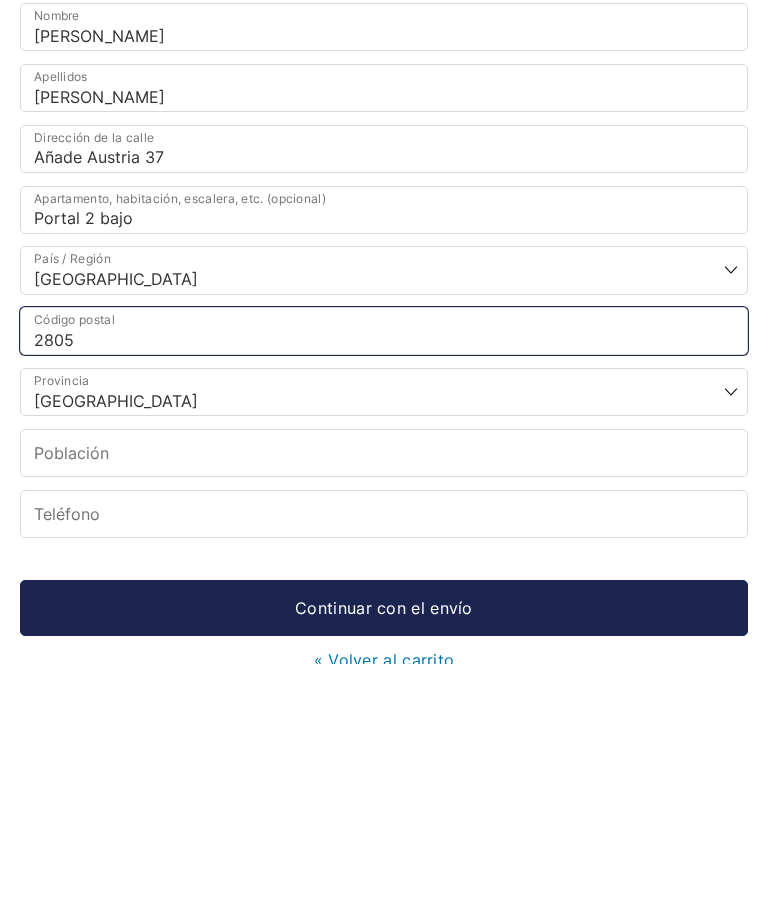 type on "28050" 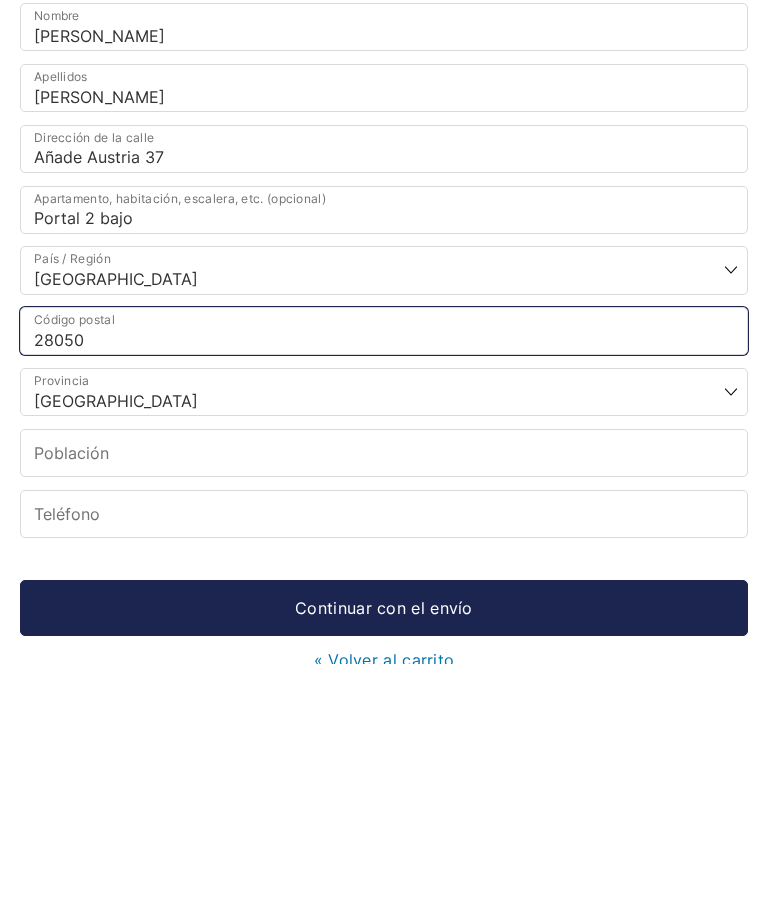 select on "M" 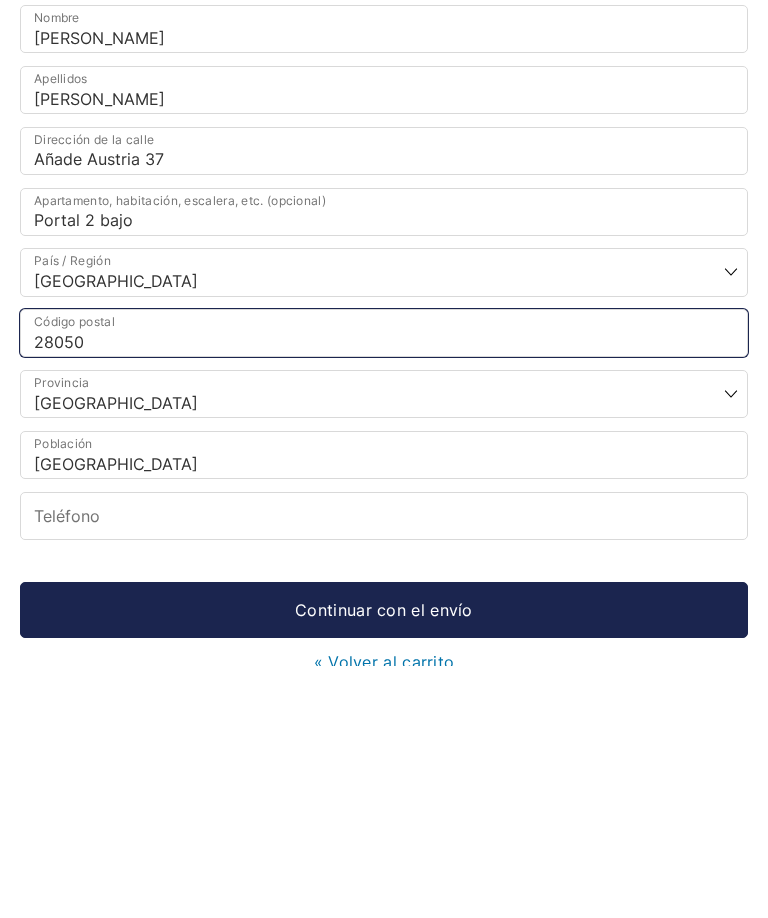type on "28050" 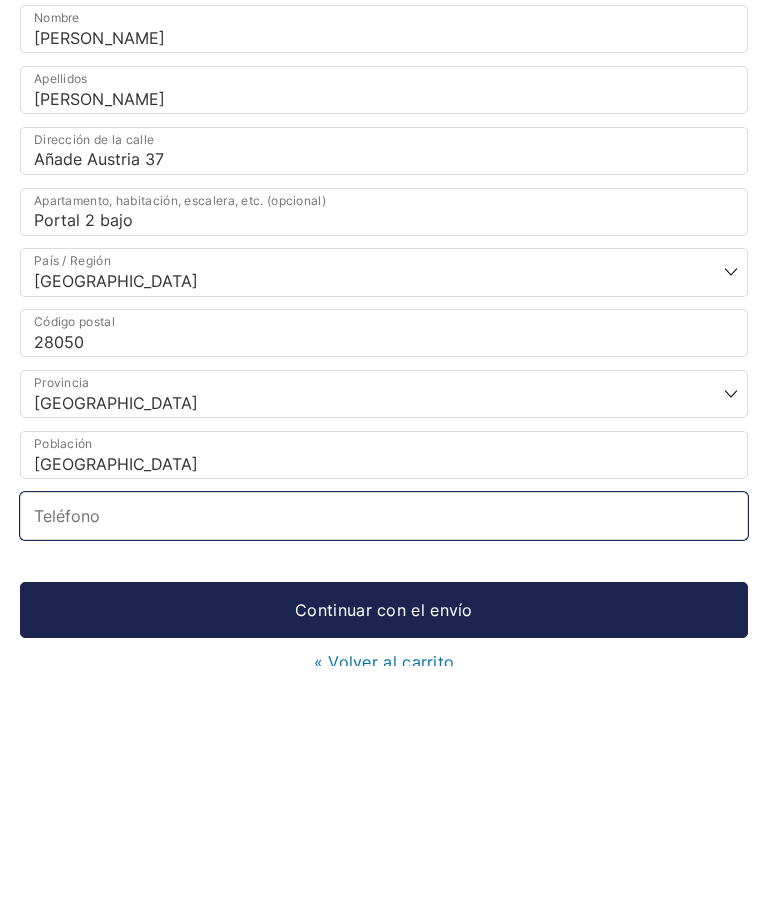 click on "Teléfono  *" at bounding box center [384, 769] 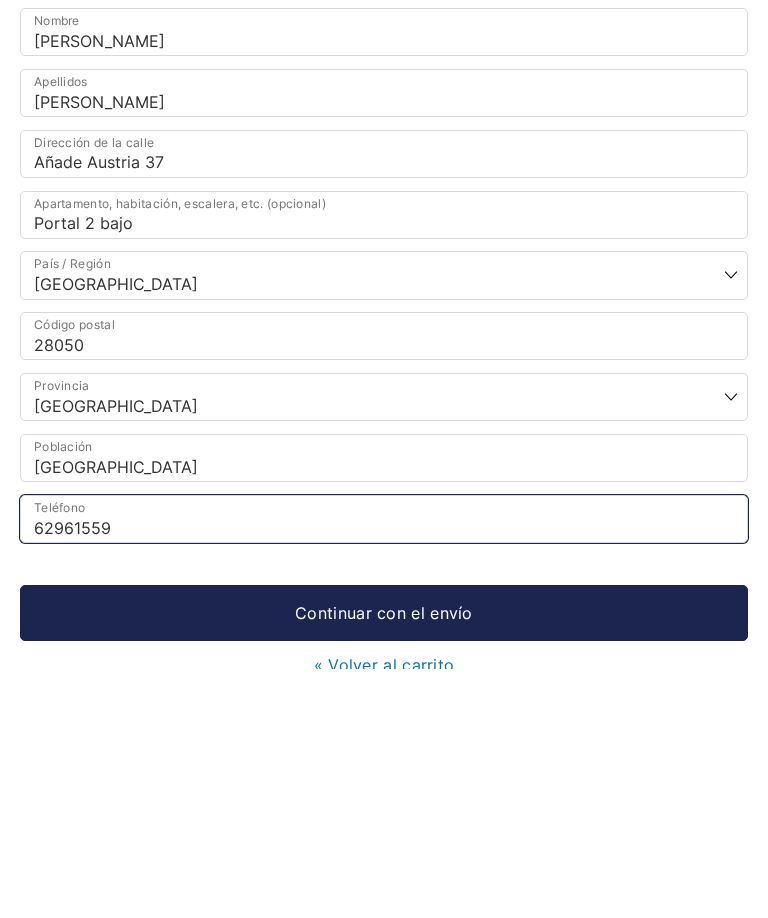type on "629615591" 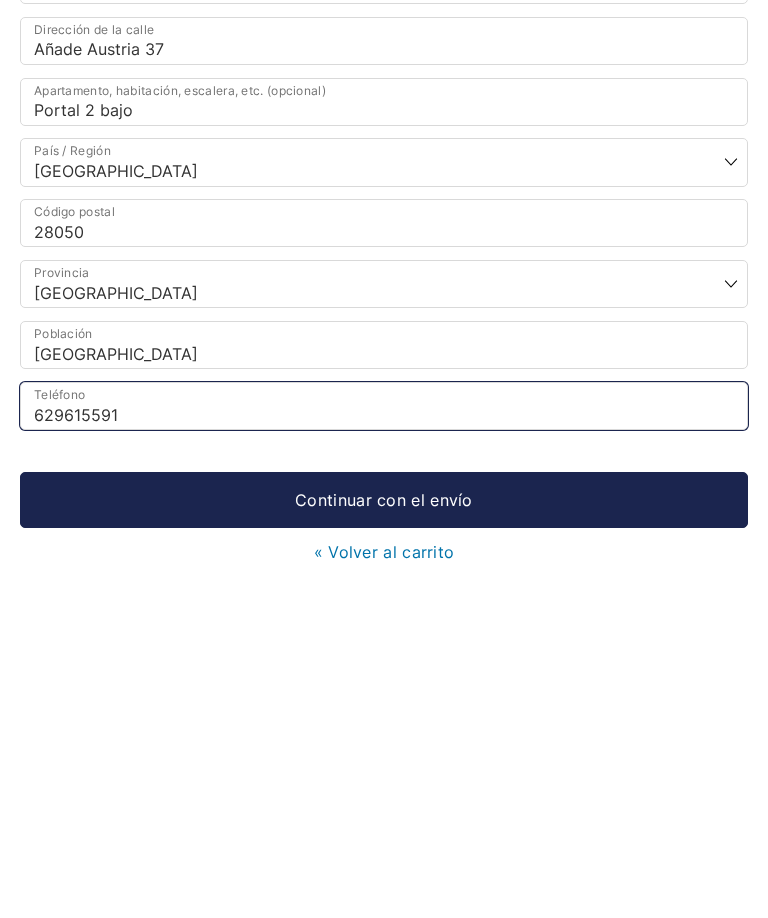 scroll, scrollTop: 316, scrollLeft: 0, axis: vertical 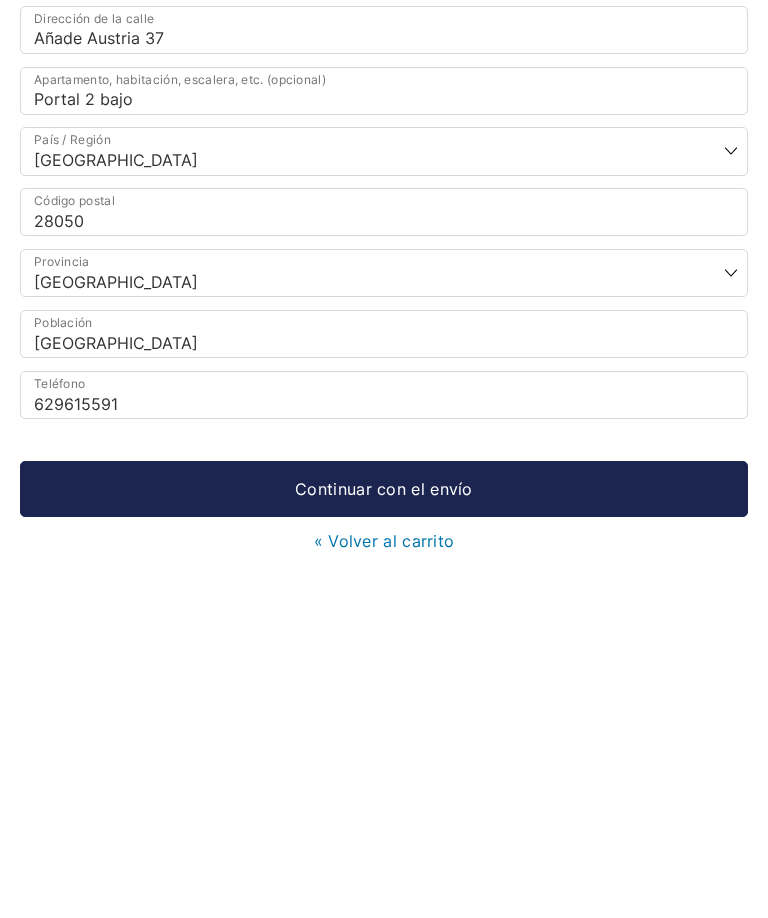 click on "Continuar con el envío" at bounding box center [384, 742] 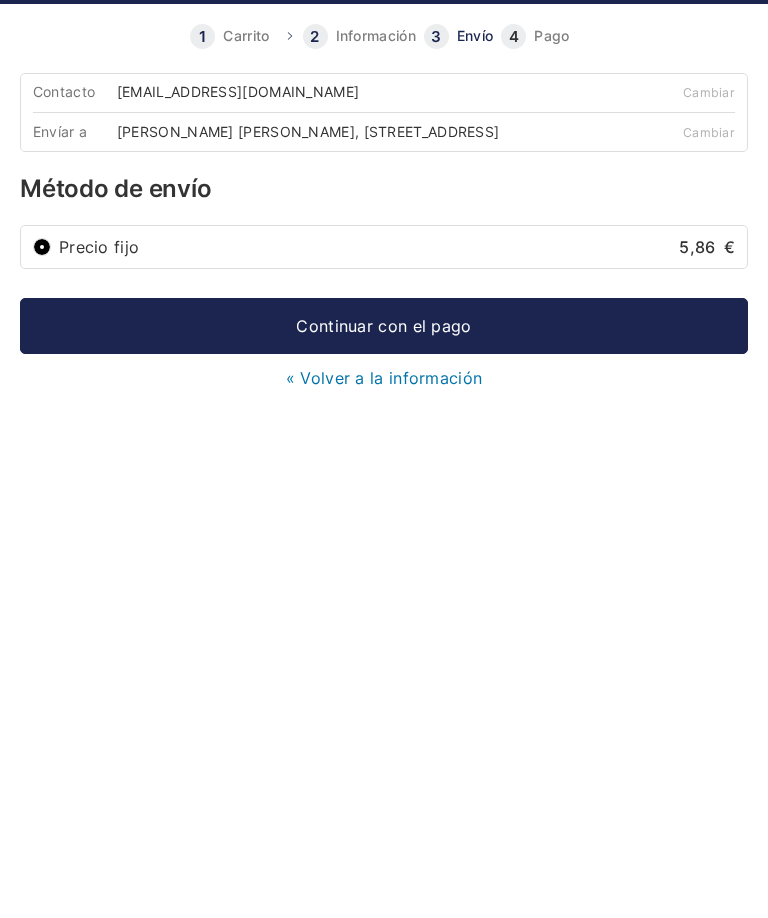 scroll, scrollTop: 0, scrollLeft: 0, axis: both 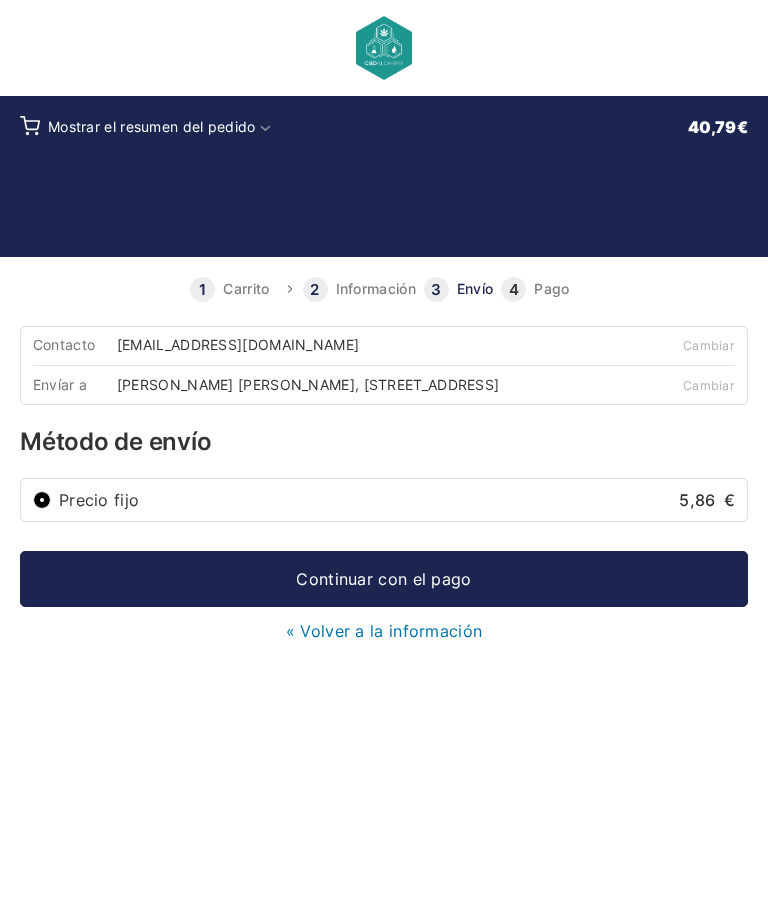 click on "Marta Rodriguez MENDEZ NUÑEZ, Añade Austria 37, Portal 2 bajo, 28050 Madrid, Madrid" at bounding box center [315, 385] 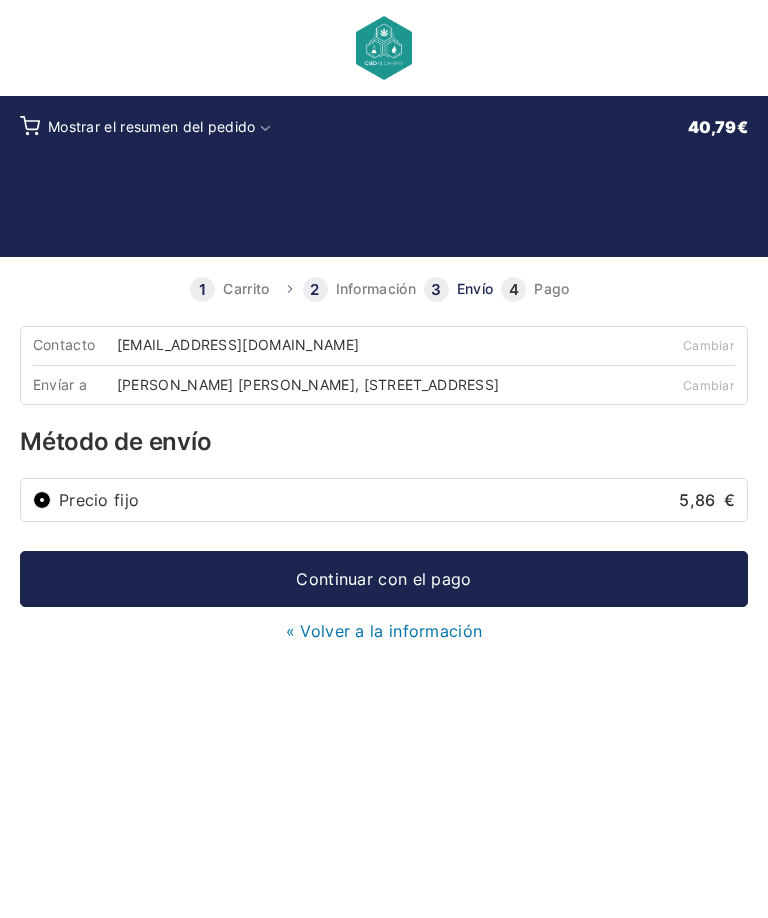 click on "Cambiar" at bounding box center (676, 384) 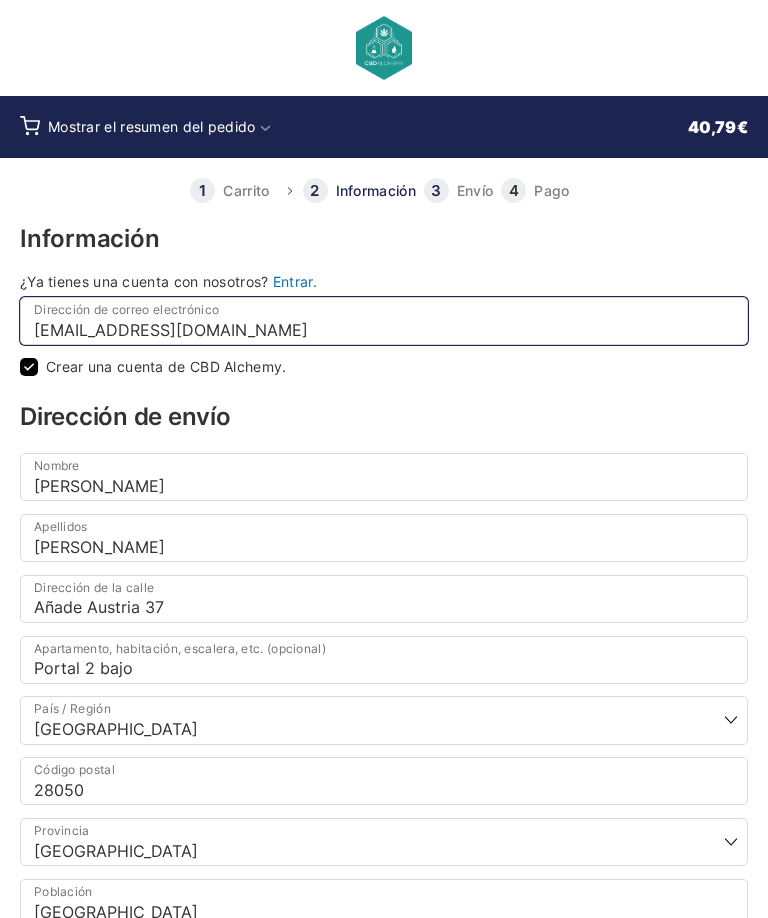 click on "martaemn@hotmail.com" at bounding box center (384, 321) 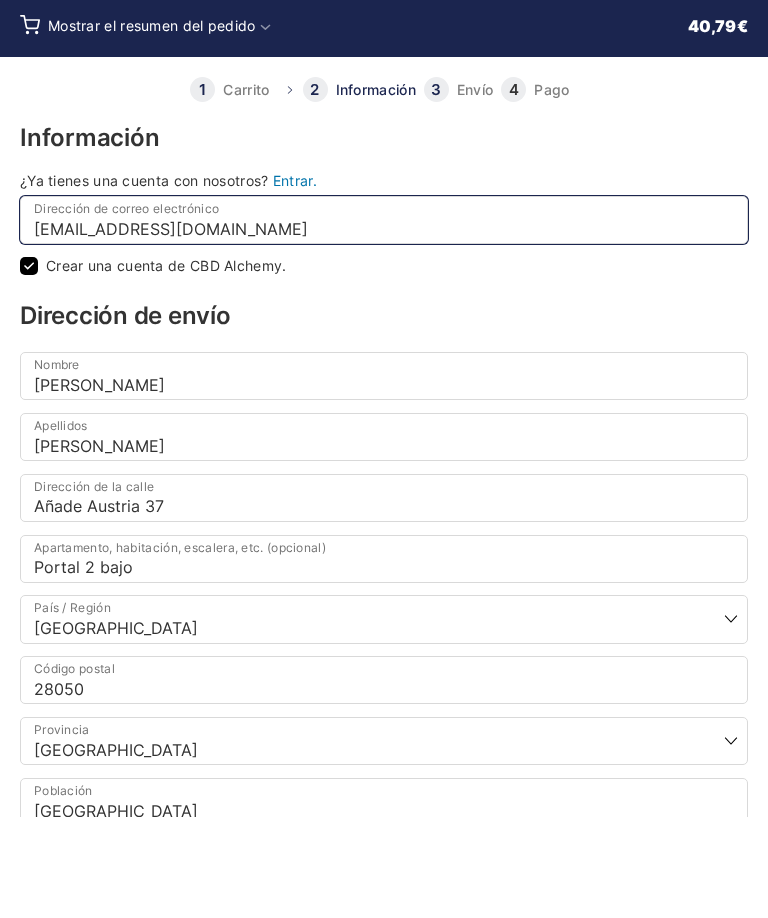 type on "[EMAIL_ADDRESS][DOMAIN_NAME]" 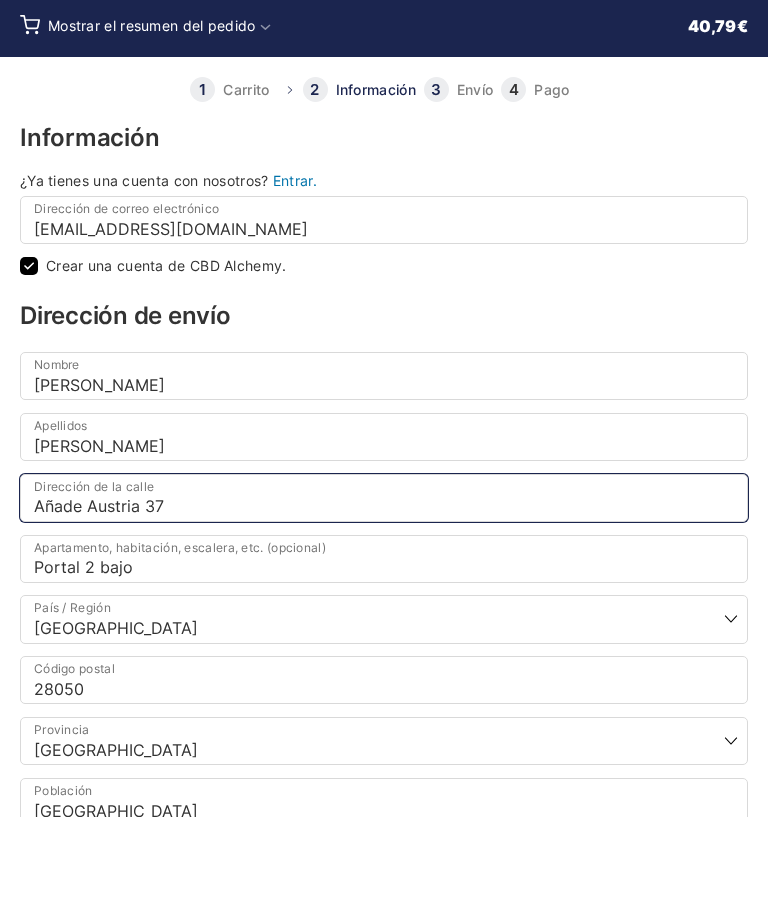 click on "Añade Austria 37" at bounding box center [384, 599] 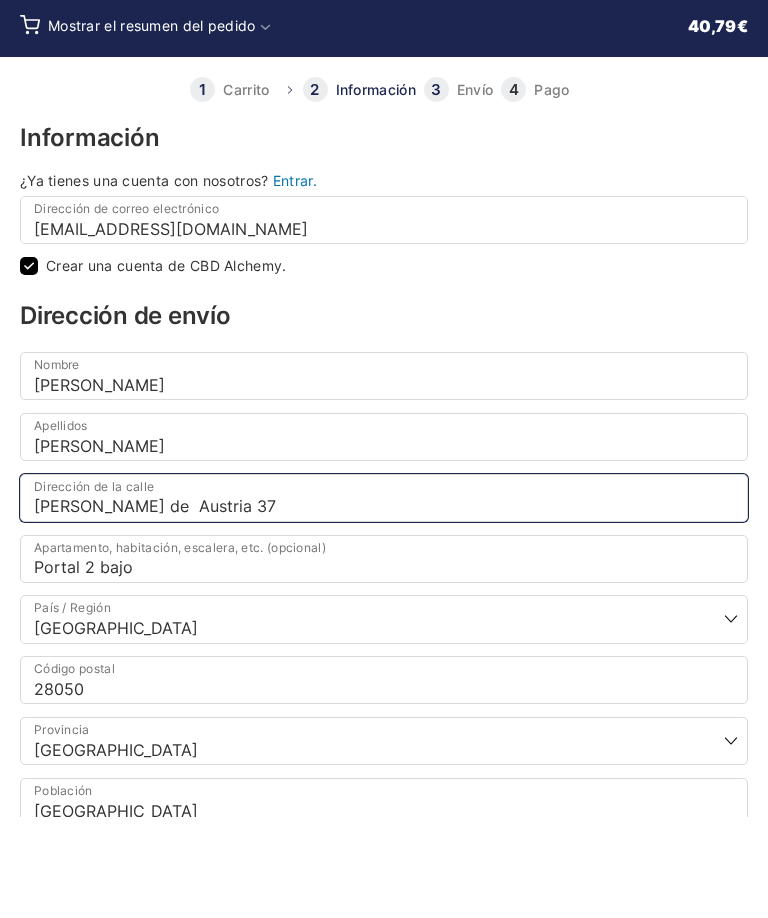 click on "Ana de  Austria 37" at bounding box center [384, 599] 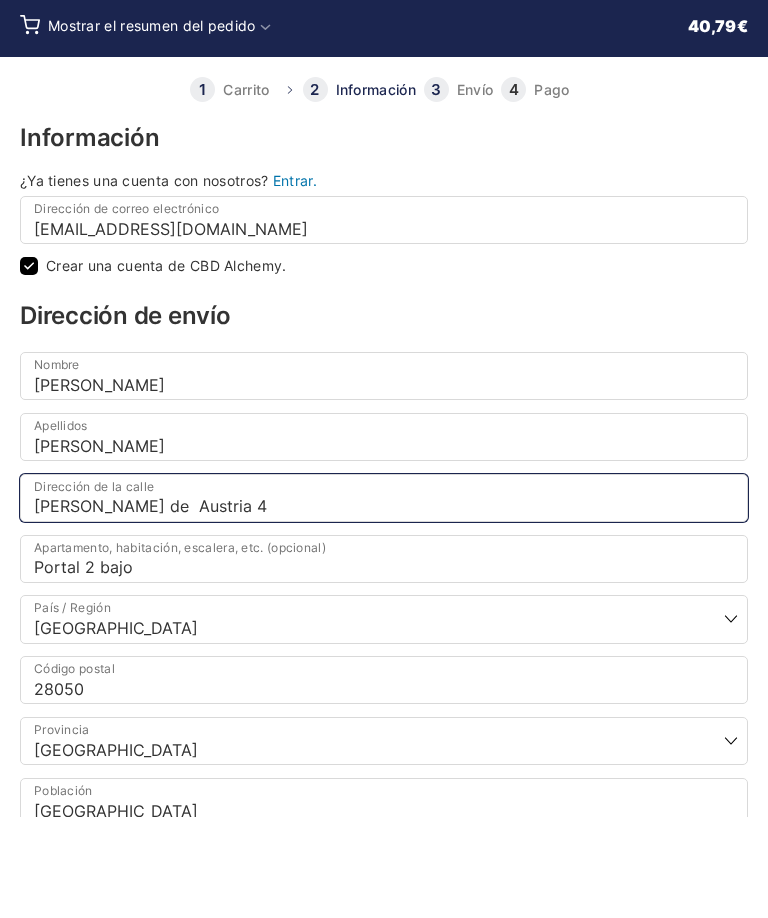 type on "Ana de  Austria 47" 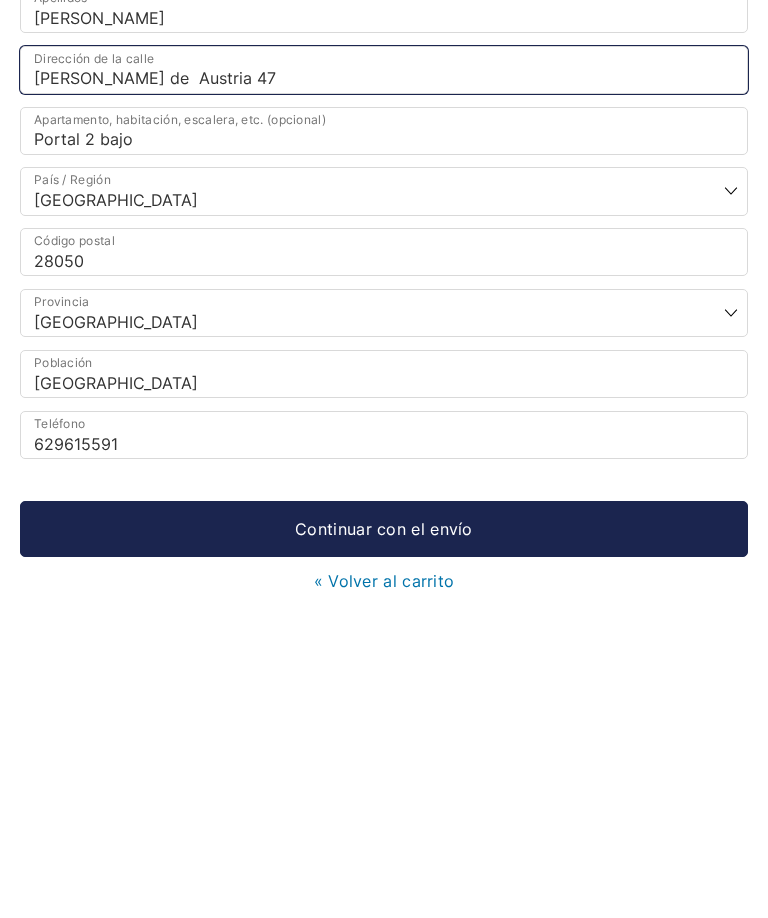 scroll, scrollTop: 276, scrollLeft: 0, axis: vertical 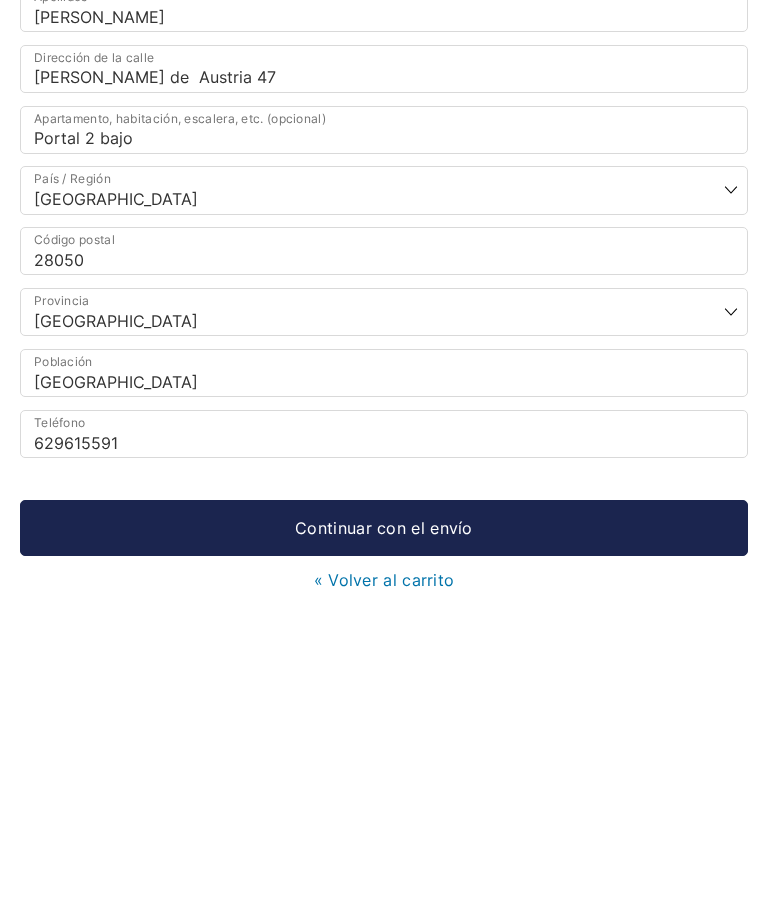 click on "Continuar con el envío" at bounding box center (384, 782) 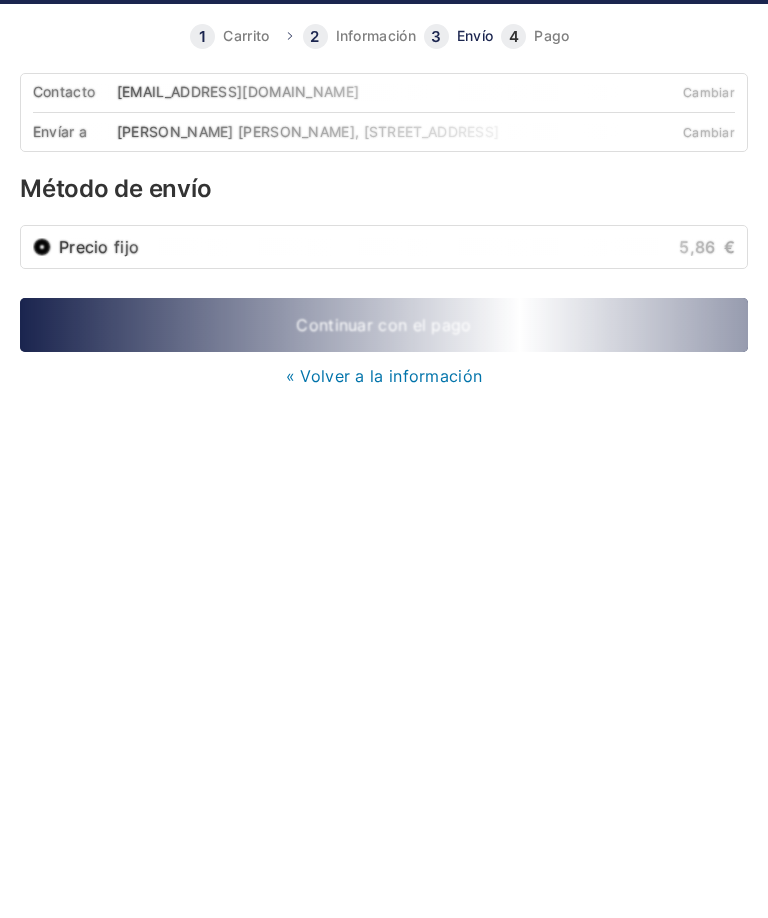 scroll, scrollTop: 0, scrollLeft: 0, axis: both 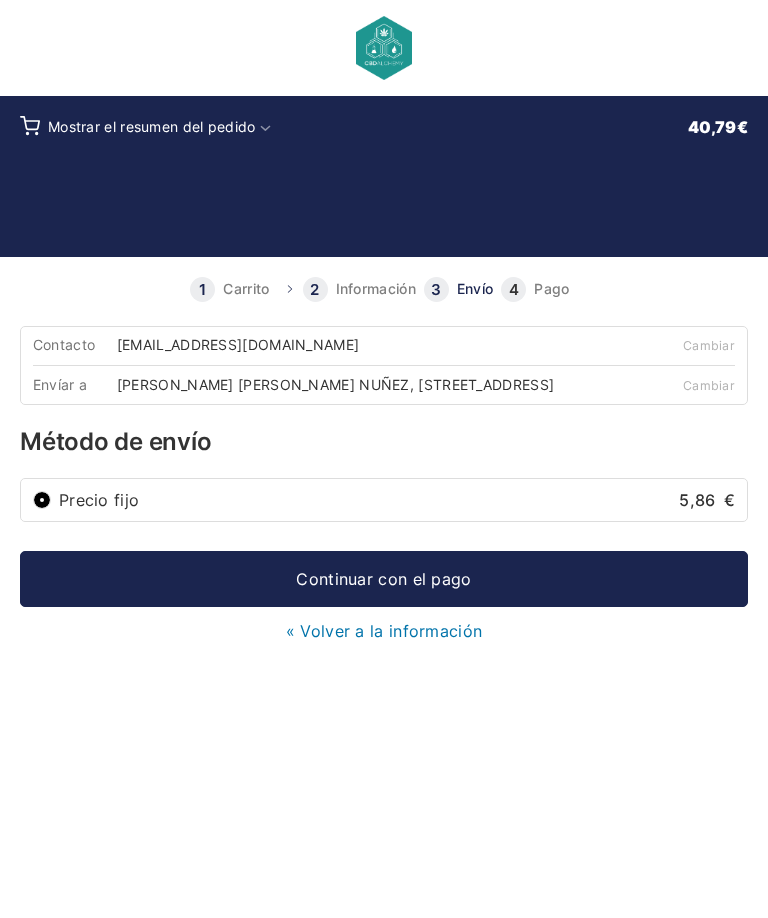 click on "Método de envío" at bounding box center [384, 442] 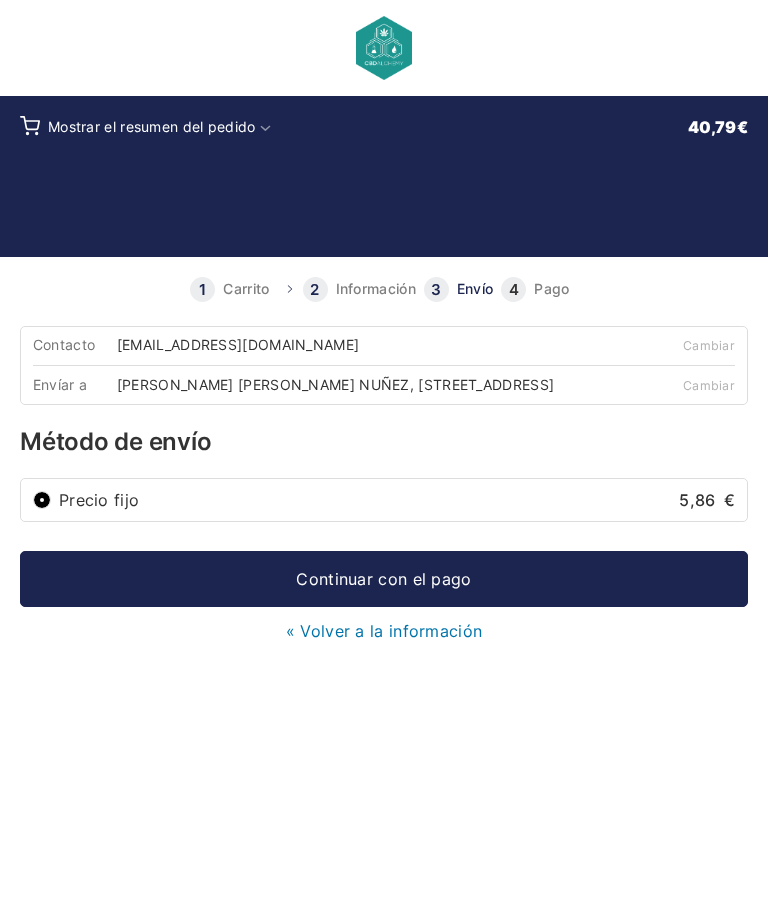 click on "Precio fijo 5,86 €" at bounding box center (397, 500) 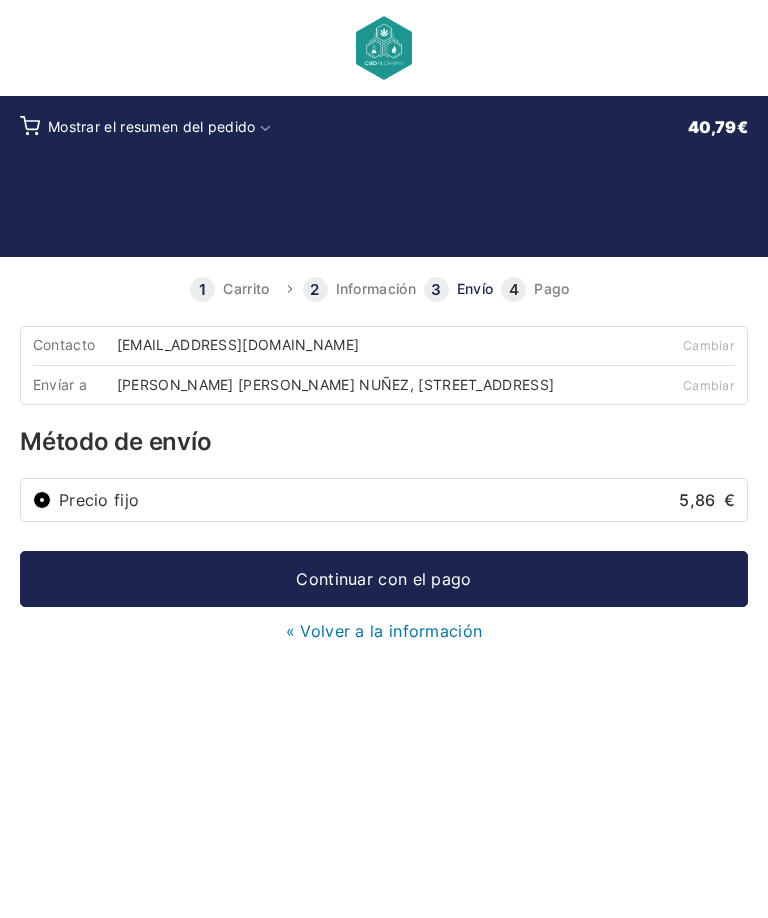 click on "« Volver a la información" at bounding box center [384, 631] 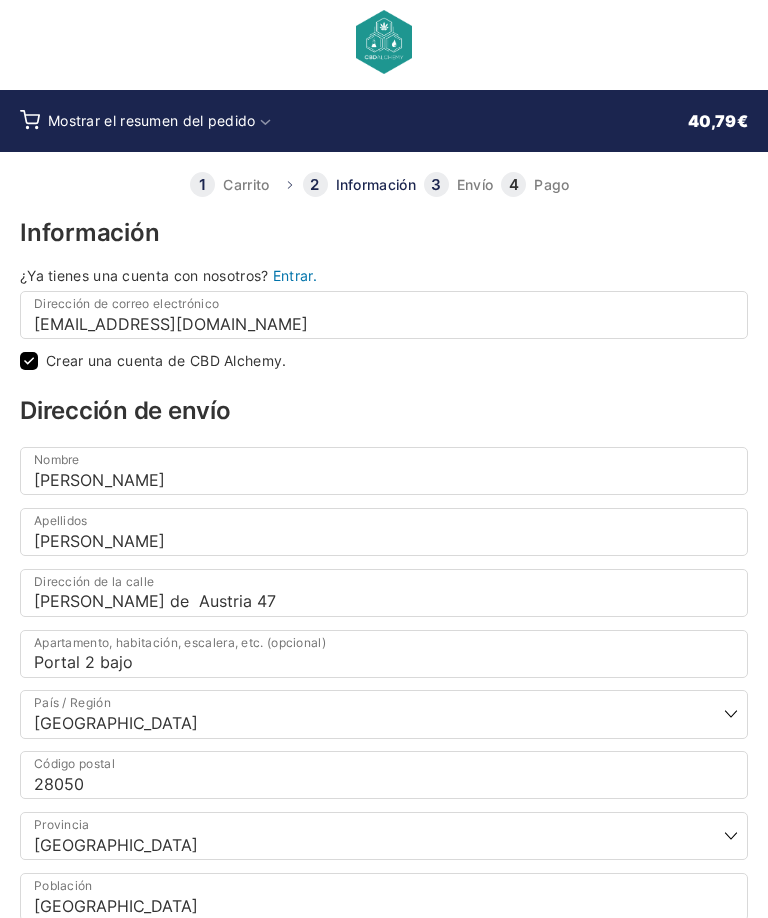 scroll, scrollTop: 0, scrollLeft: 0, axis: both 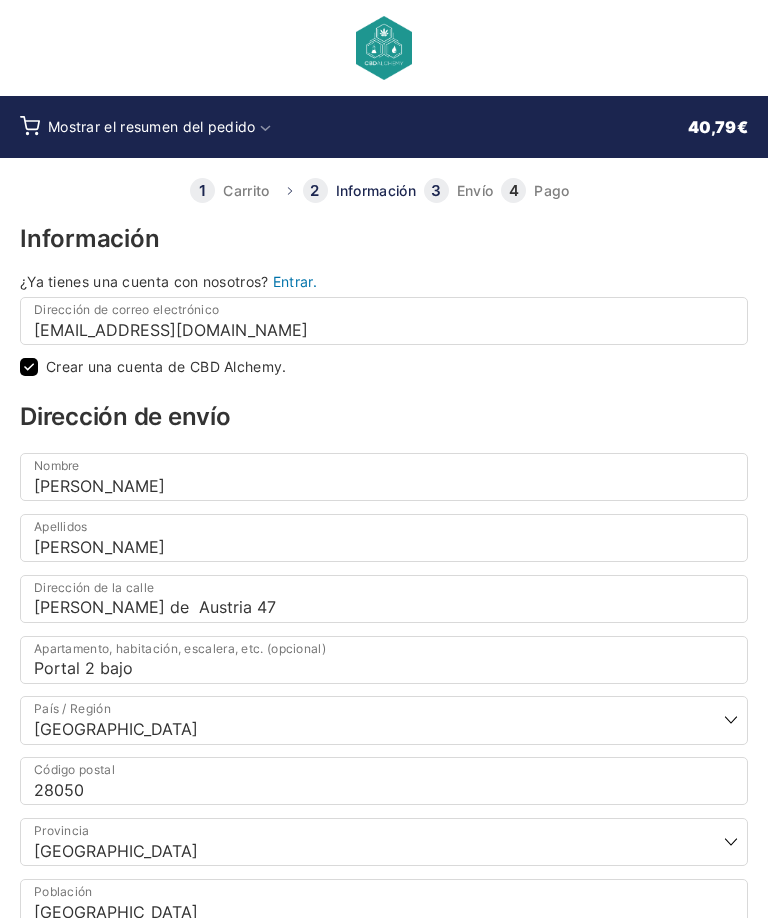 click on "Crear una cuenta de CBD Alchemy." at bounding box center [166, 367] 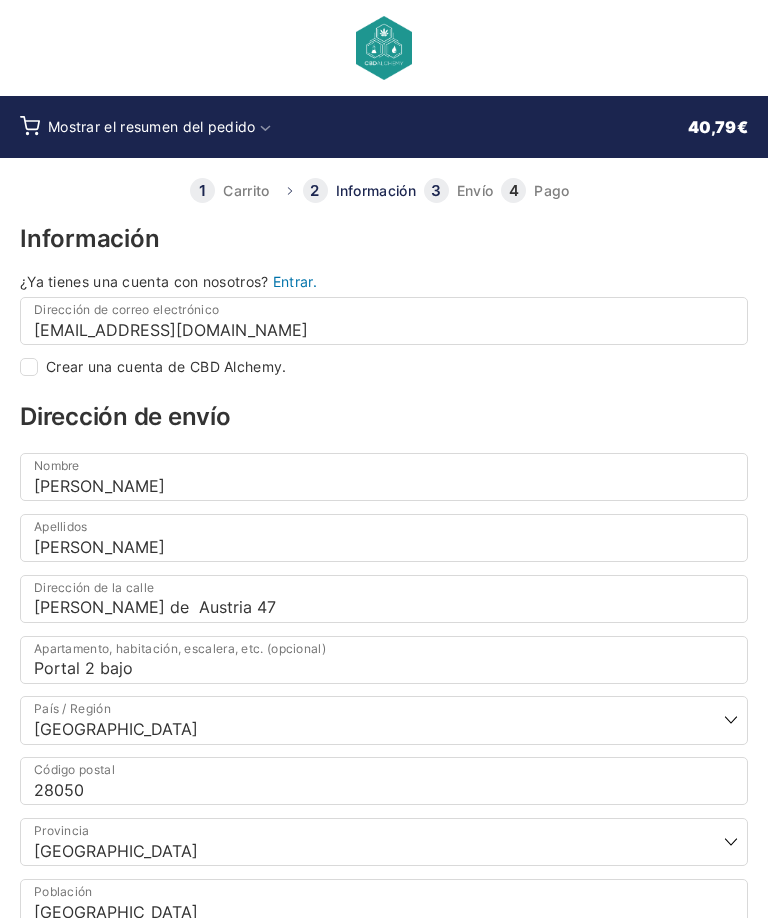 click on "Crear una cuenta de CBD Alchemy." at bounding box center (29, 367) 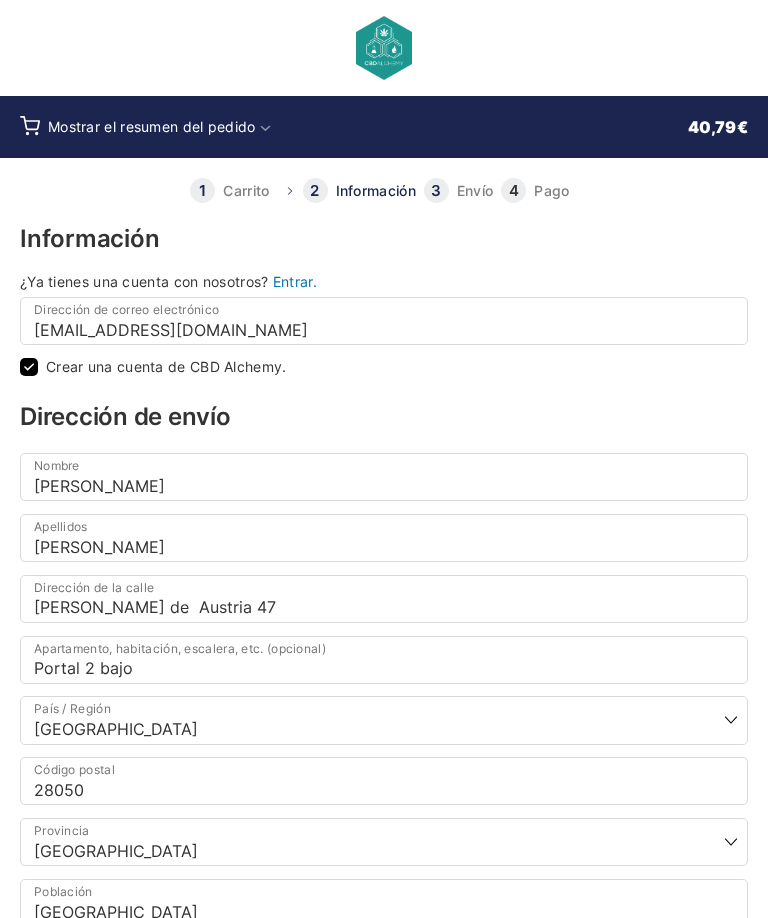 click on "Envío" at bounding box center [475, 191] 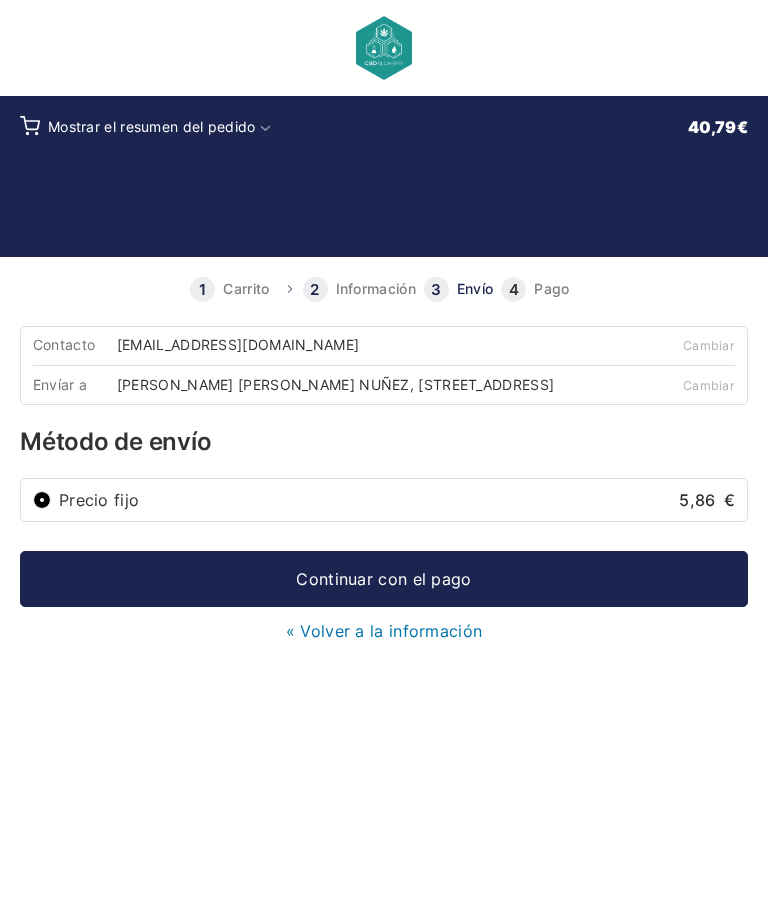 click on "Precio fijo 5,86 €" at bounding box center [397, 500] 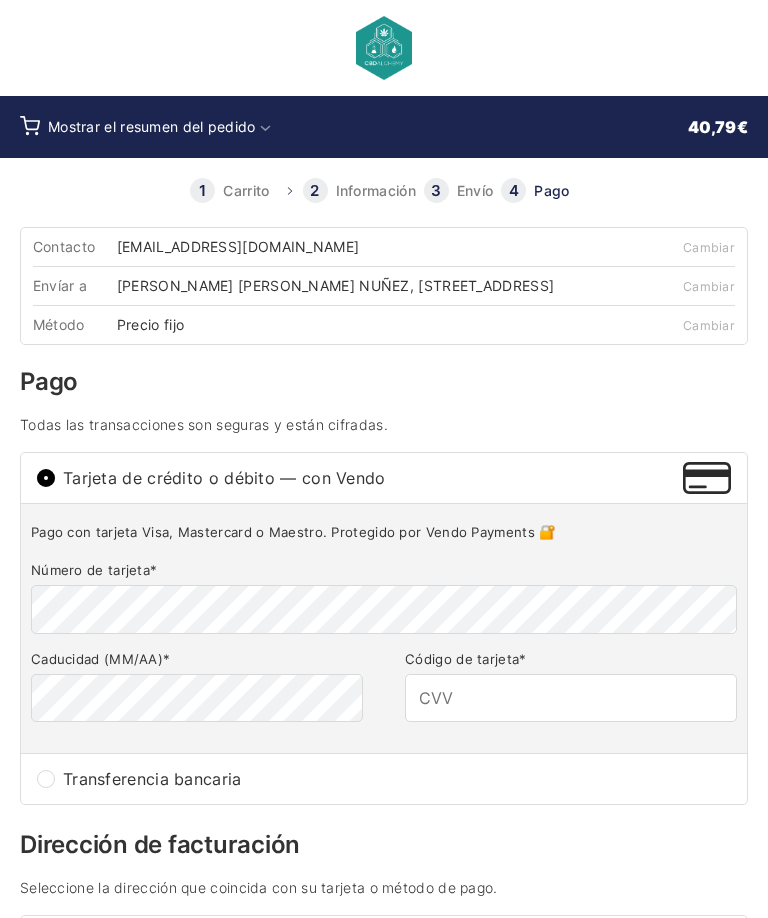 click on "Método Precio fijo" at bounding box center (325, 324) 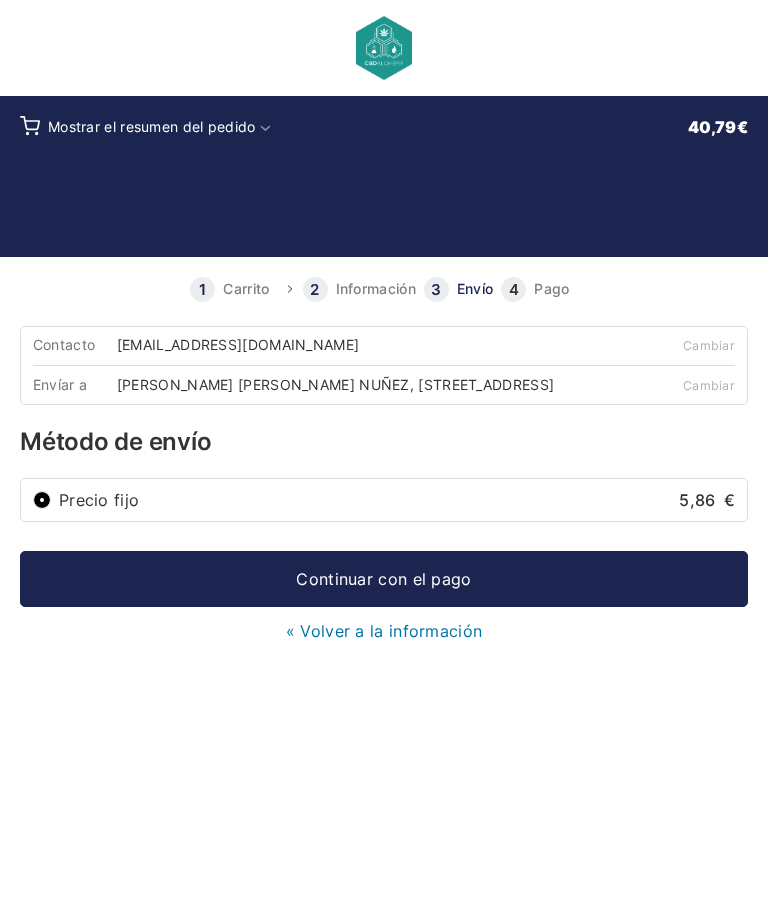 click on "Precio fijo 5,86 €" at bounding box center [397, 500] 